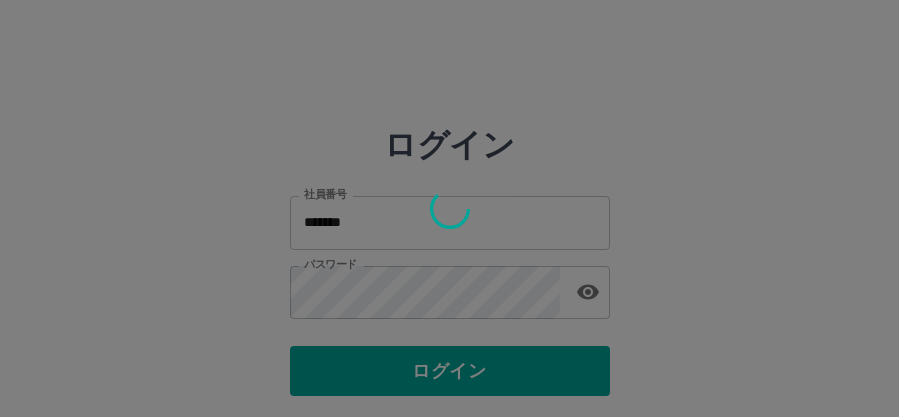 scroll, scrollTop: 0, scrollLeft: 0, axis: both 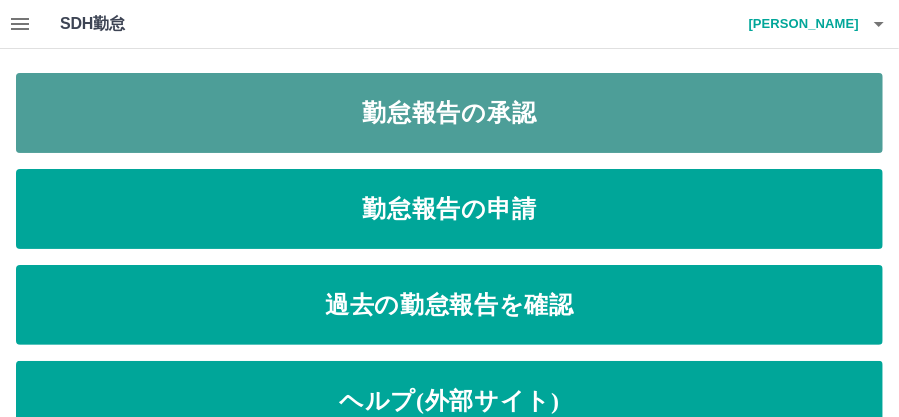 click on "勤怠報告の承認" at bounding box center [449, 113] 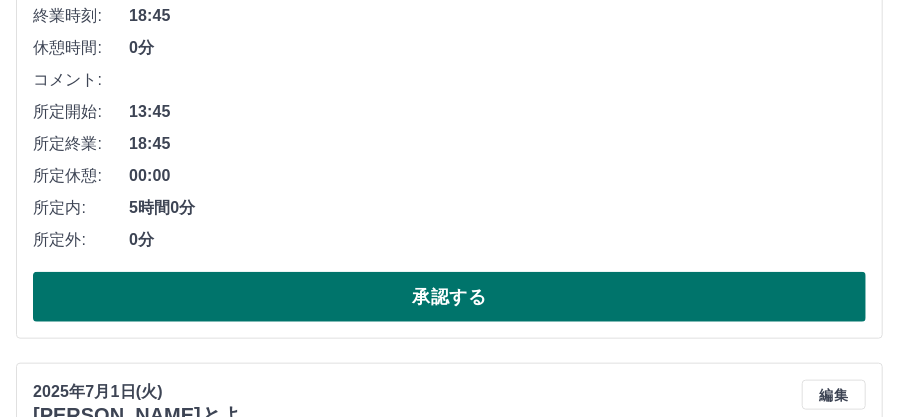 scroll, scrollTop: 6010, scrollLeft: 0, axis: vertical 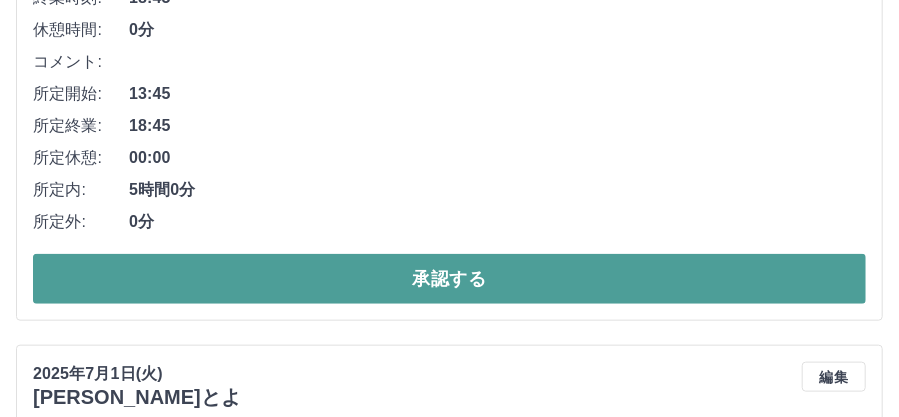 click on "承認する" at bounding box center (449, 279) 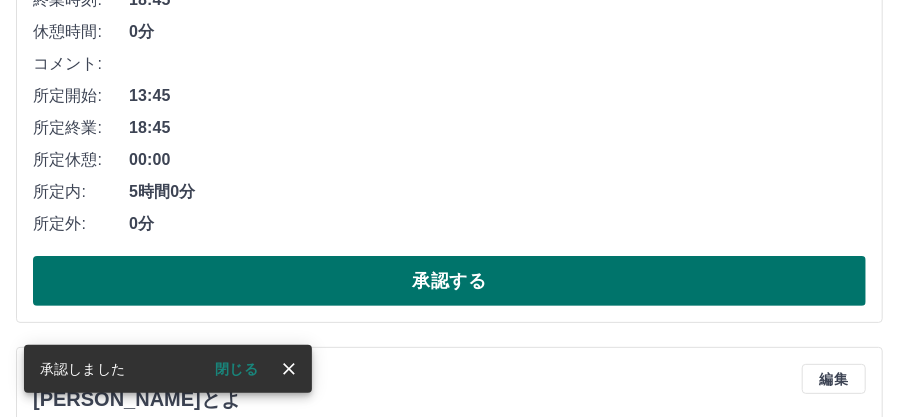 scroll, scrollTop: 5454, scrollLeft: 0, axis: vertical 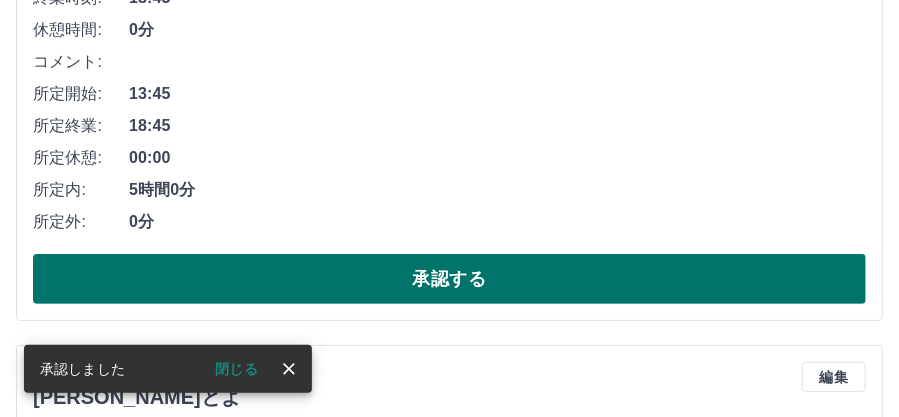 click on "承認する" at bounding box center [449, 279] 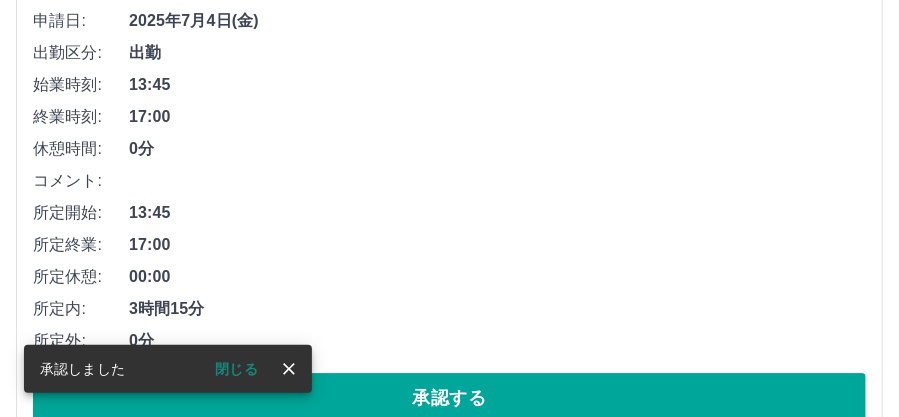 scroll, scrollTop: 4898, scrollLeft: 0, axis: vertical 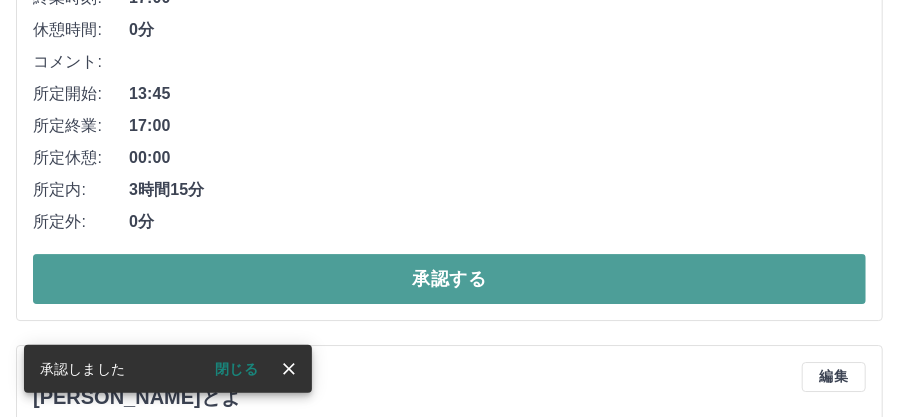 click on "承認する" at bounding box center [449, 279] 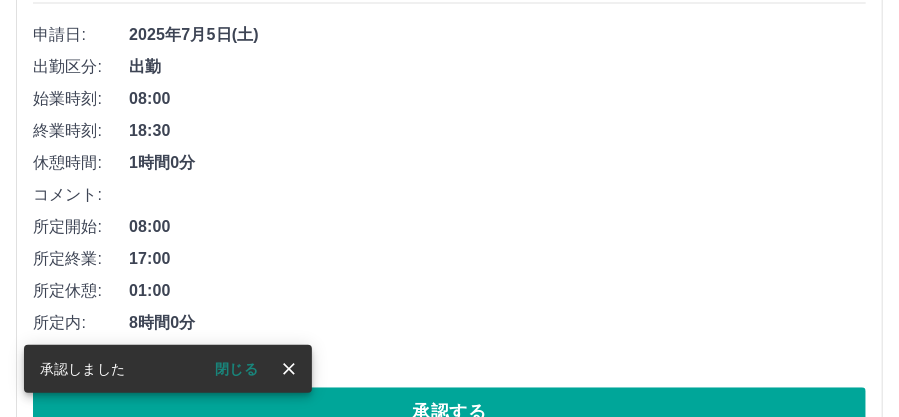 scroll, scrollTop: 4341, scrollLeft: 0, axis: vertical 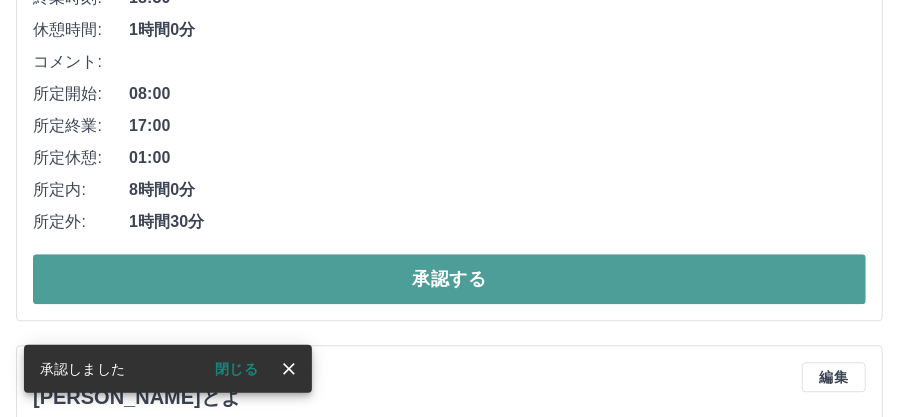 click on "承認する" at bounding box center (449, 279) 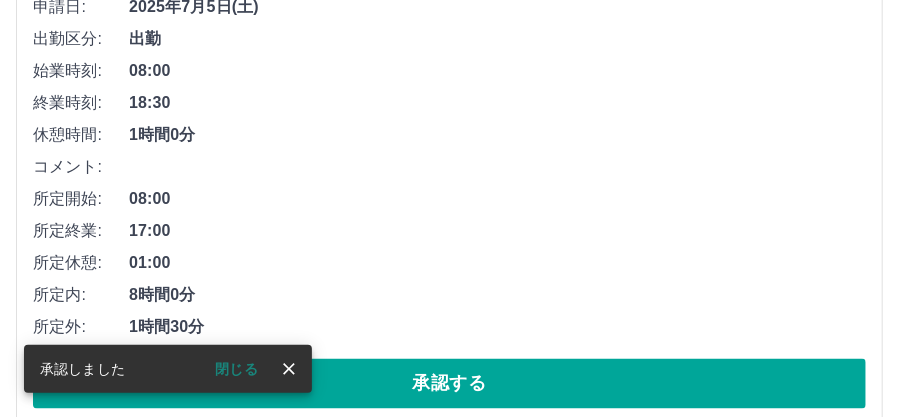 scroll, scrollTop: 3718, scrollLeft: 0, axis: vertical 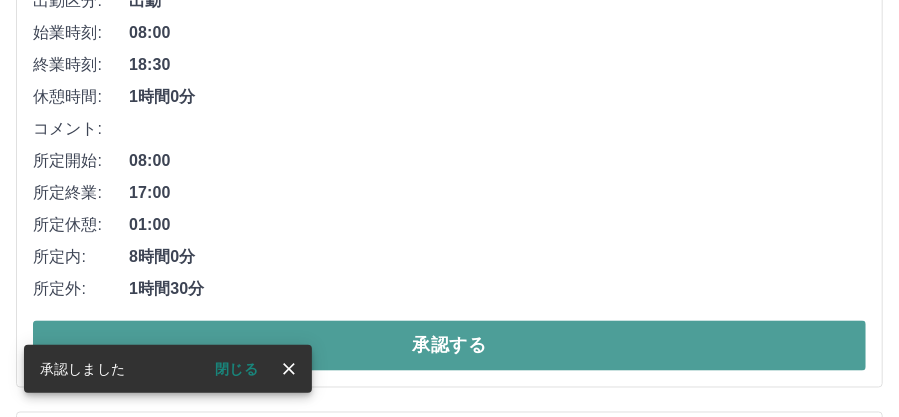 click on "承認する" at bounding box center [449, 346] 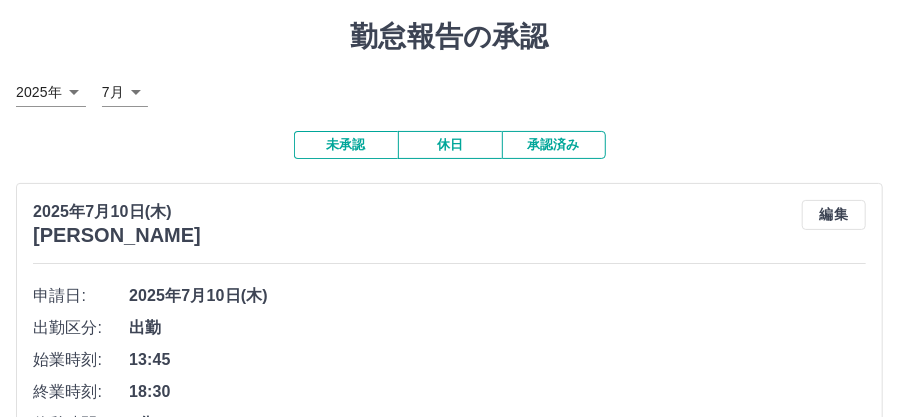 scroll, scrollTop: 0, scrollLeft: 0, axis: both 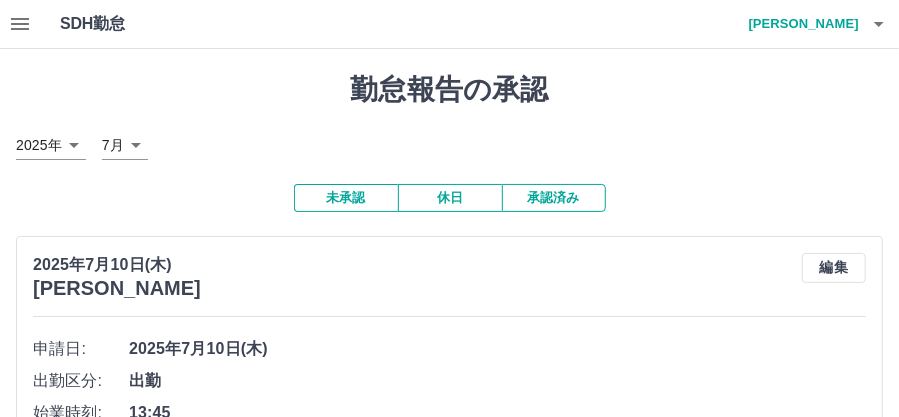 click on "承認済み" at bounding box center (554, 198) 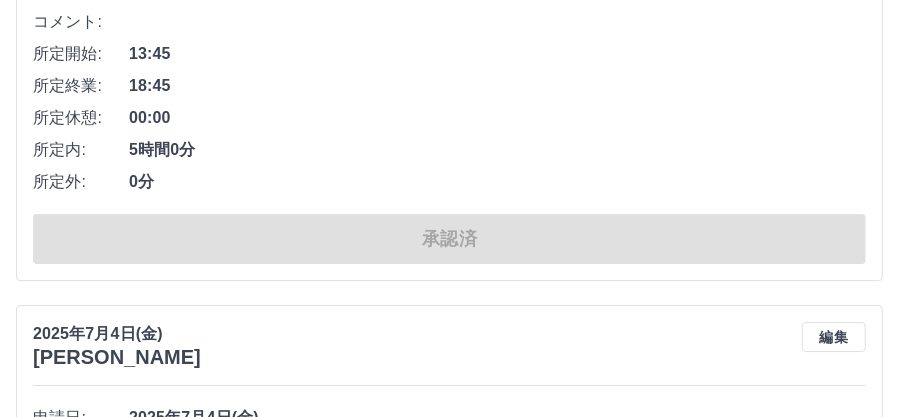 scroll, scrollTop: 2122, scrollLeft: 0, axis: vertical 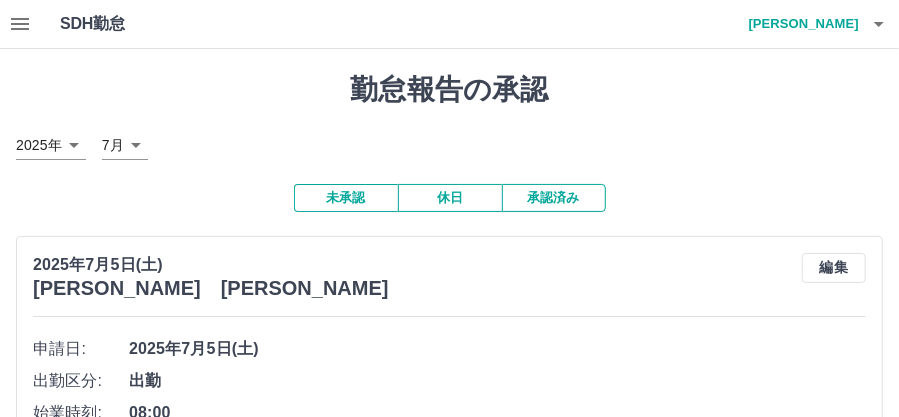 click on "未承認" at bounding box center (346, 198) 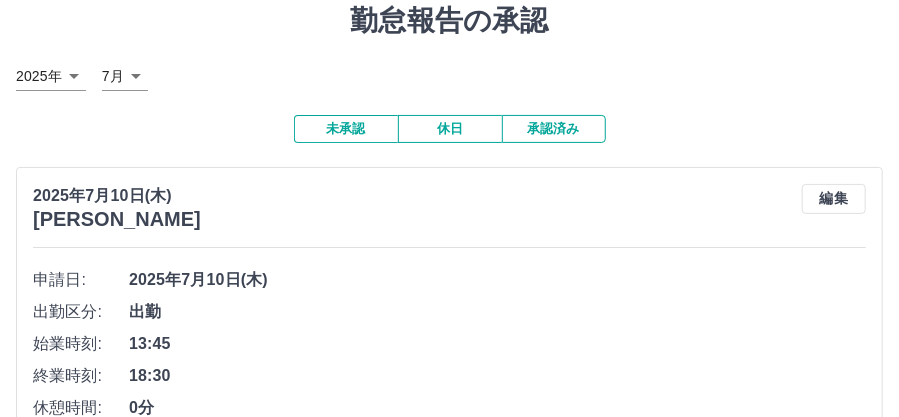 scroll, scrollTop: 66, scrollLeft: 0, axis: vertical 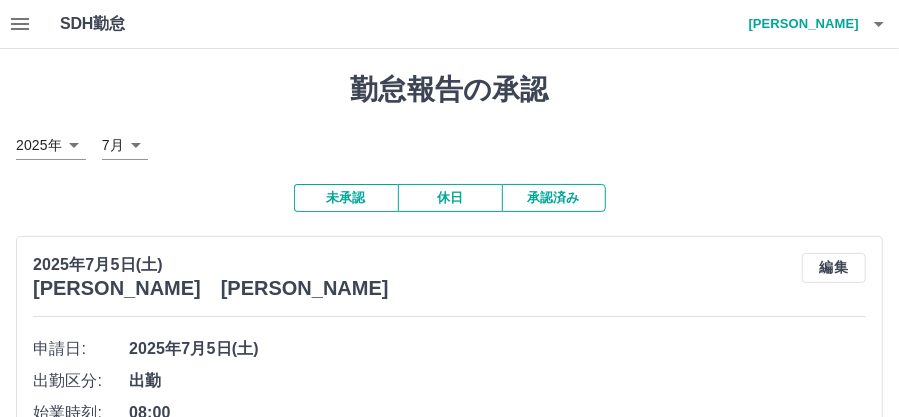 click on "勝俣　照美" at bounding box center [799, 24] 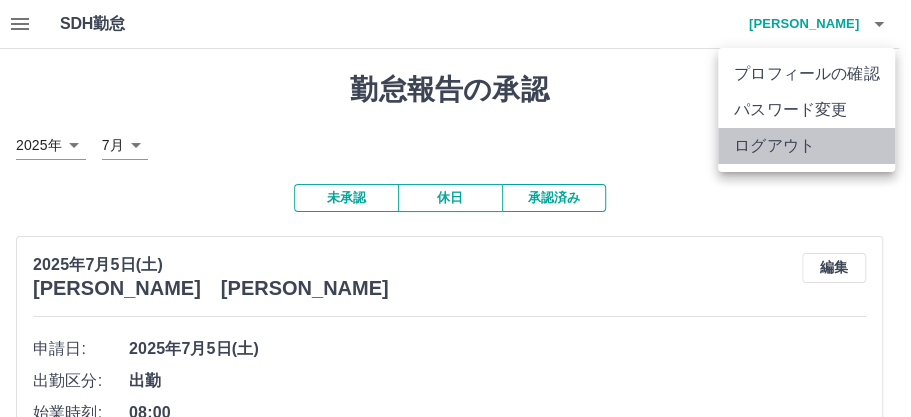 click on "ログアウト" at bounding box center [806, 146] 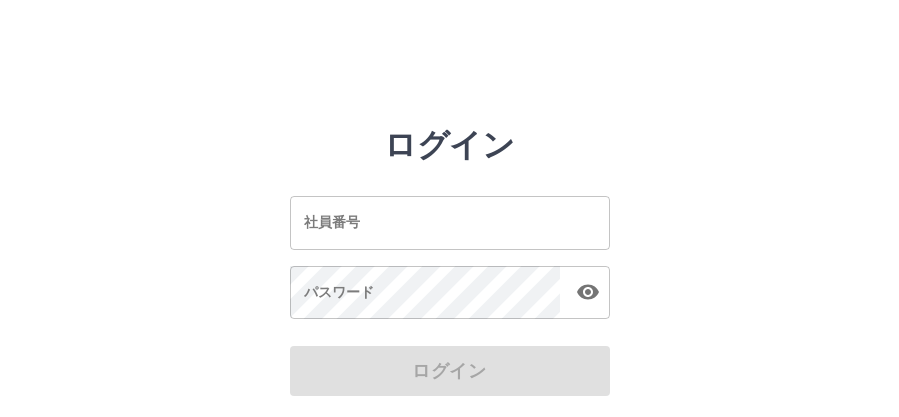 scroll, scrollTop: 0, scrollLeft: 0, axis: both 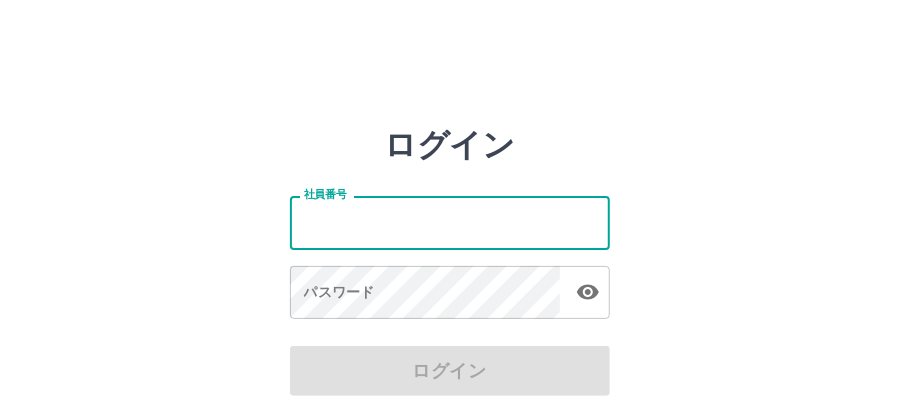 click on "社員番号" at bounding box center [450, 222] 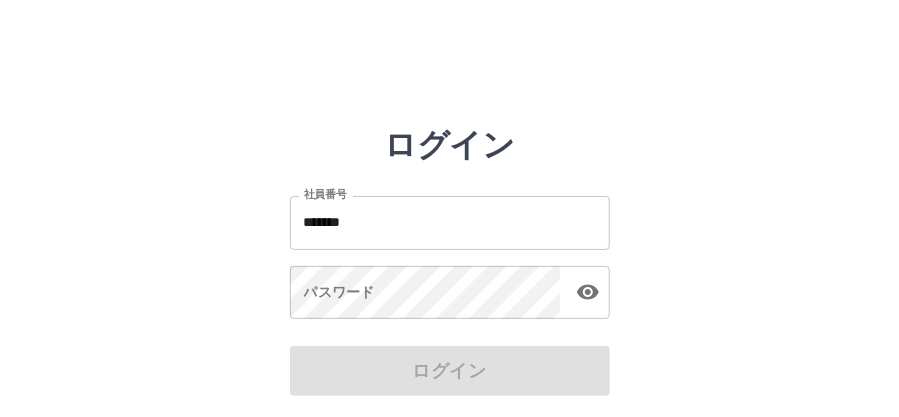 click on "ログイン" at bounding box center (450, 371) 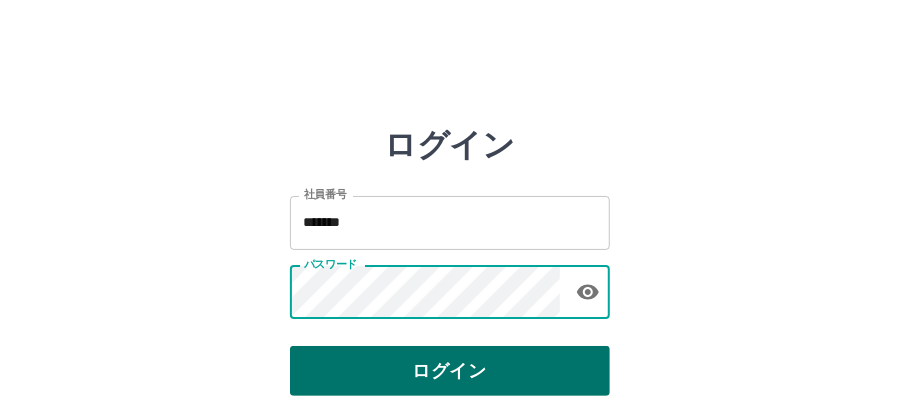 click on "ログイン" at bounding box center [450, 371] 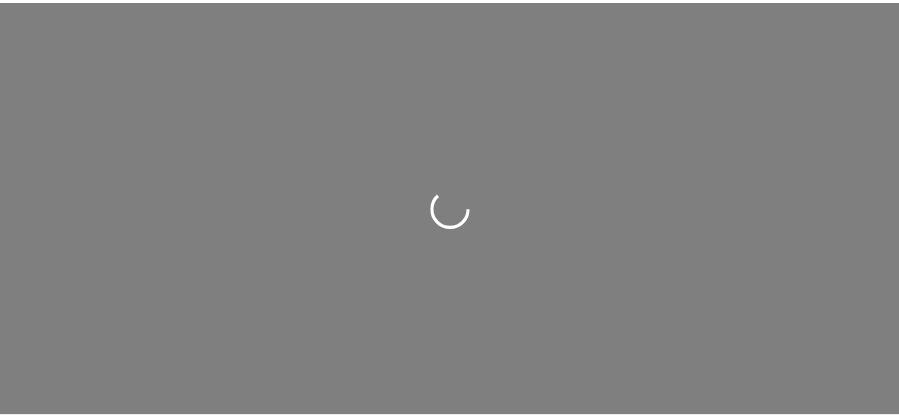 scroll, scrollTop: 0, scrollLeft: 0, axis: both 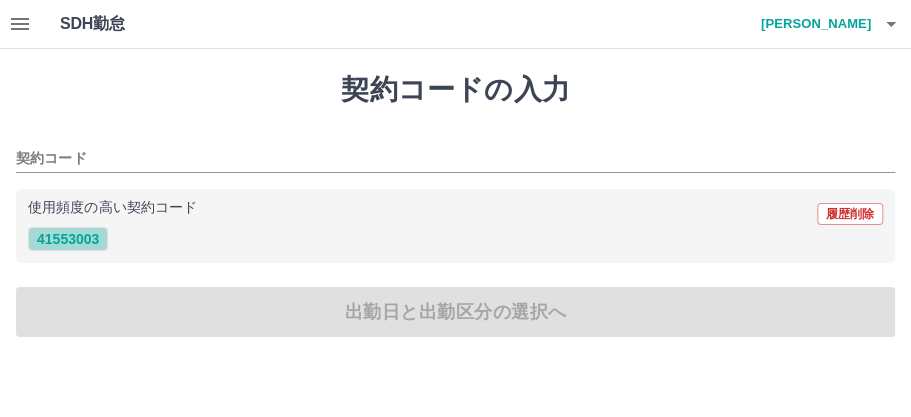 click on "41553003" at bounding box center [68, 239] 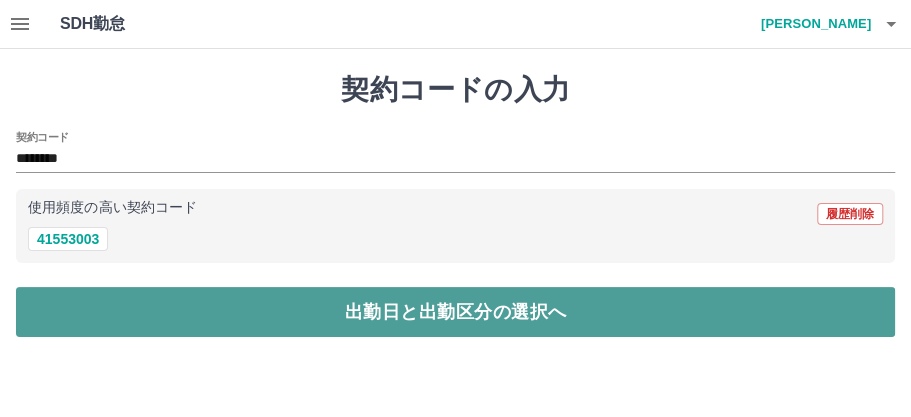 click on "出勤日と出勤区分の選択へ" at bounding box center (455, 312) 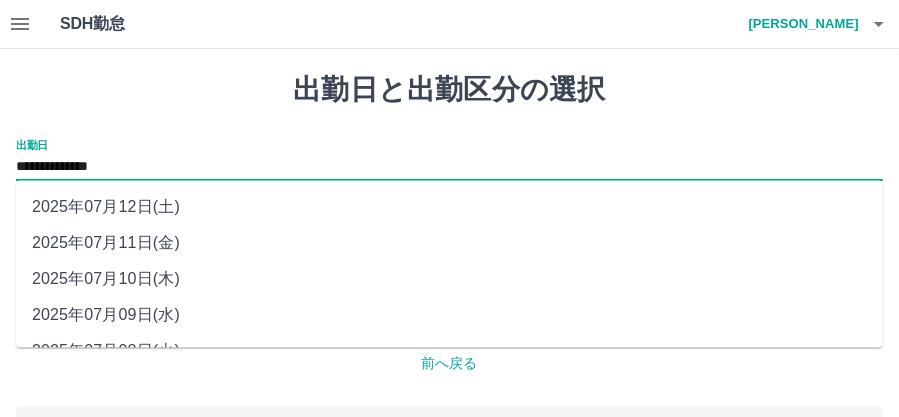 click on "**********" at bounding box center [449, 167] 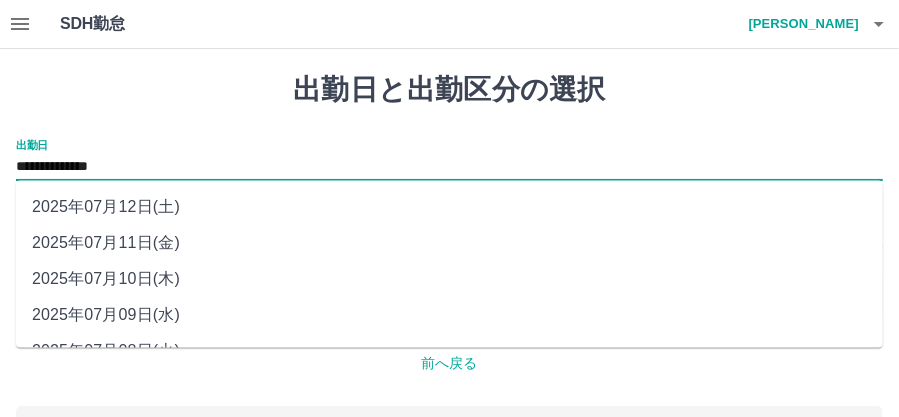scroll, scrollTop: 66, scrollLeft: 0, axis: vertical 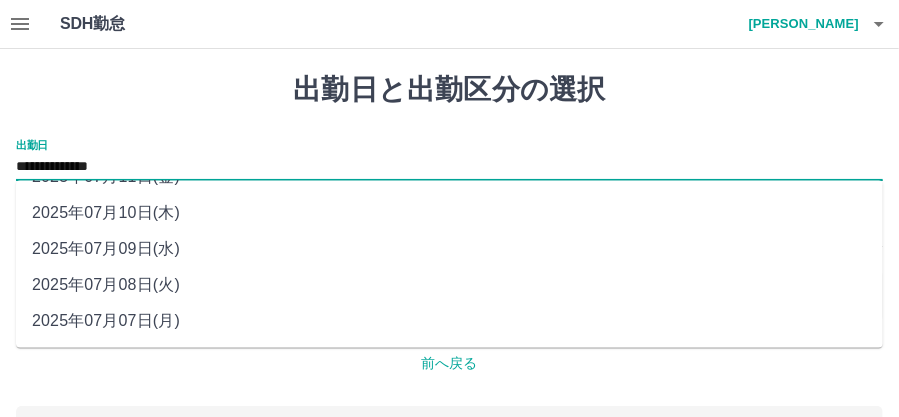 click on "2025年07月08日(火)" at bounding box center [449, 285] 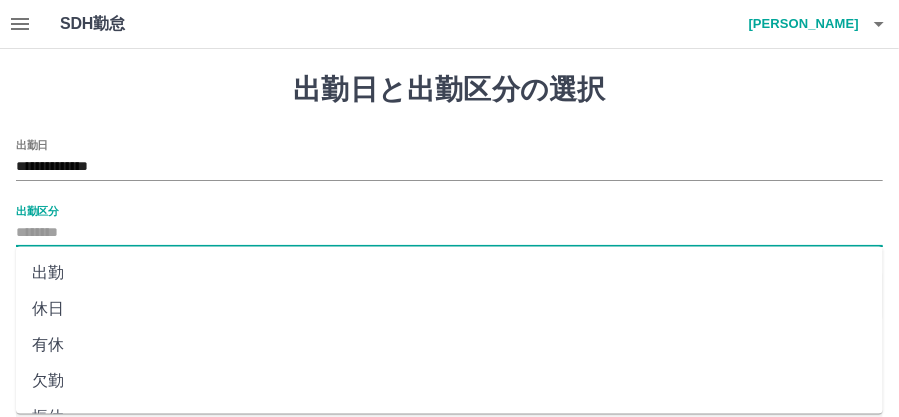click on "出勤区分" at bounding box center [449, 233] 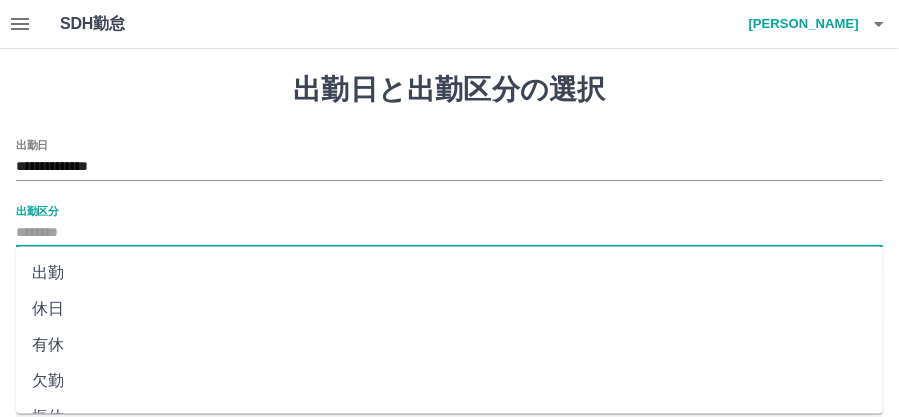 click on "出勤" at bounding box center (449, 273) 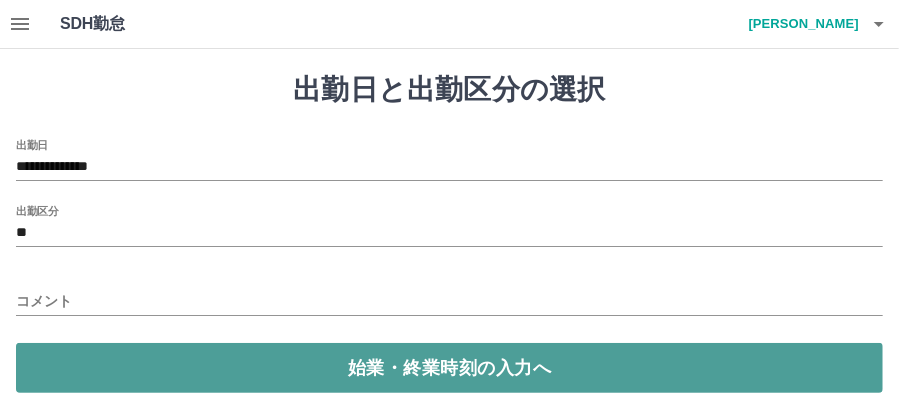 click on "始業・終業時刻の入力へ" at bounding box center [449, 368] 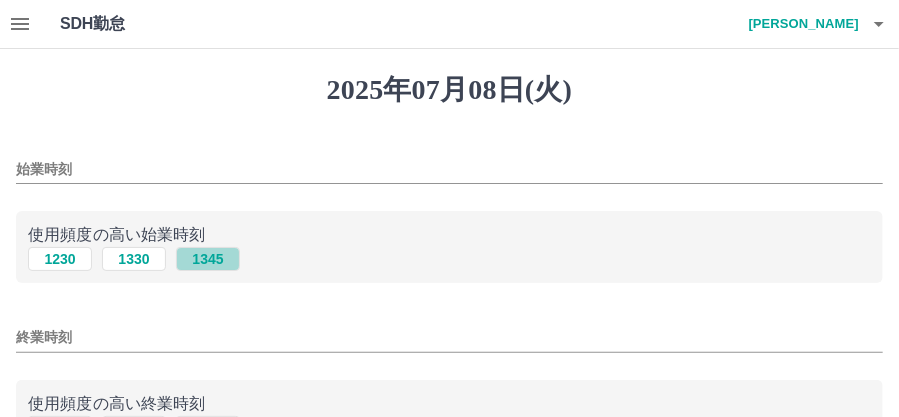 click on "1345" at bounding box center (208, 259) 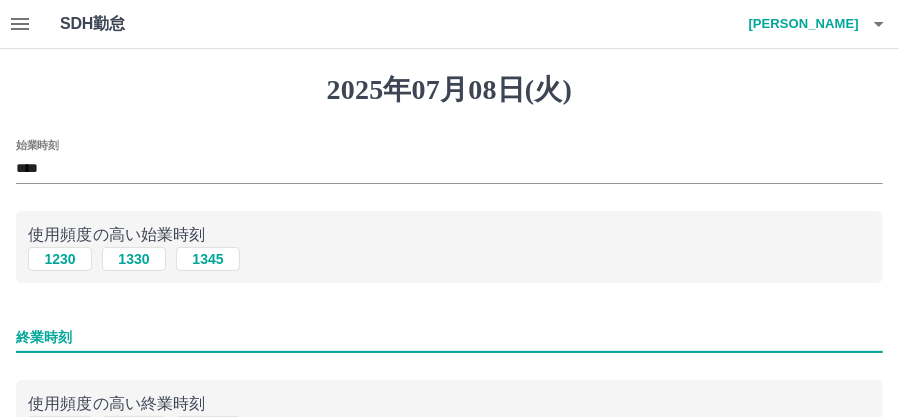 click on "終業時刻" at bounding box center [449, 337] 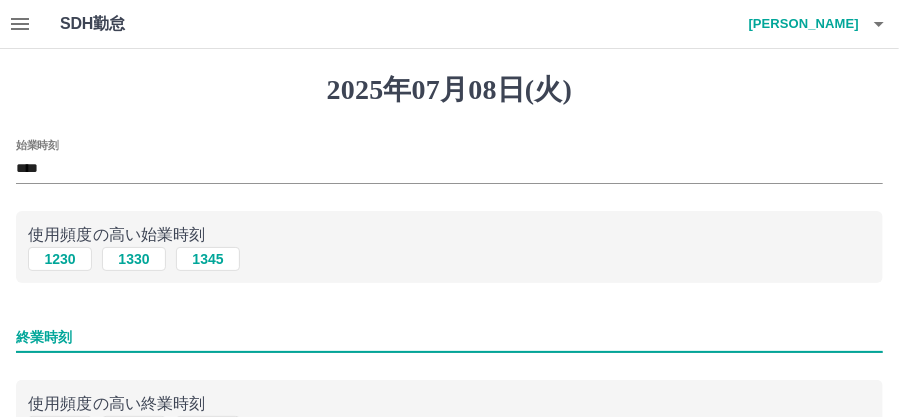 type on "****" 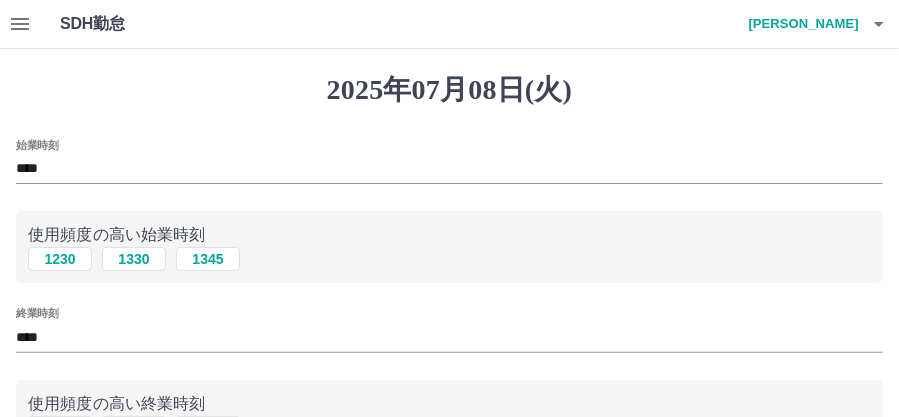 click on "始業時刻 **** 使用頻度の高い始業時刻 1230 1330 1345 終業時刻 **** 使用頻度の高い終業時刻 1830 1700 1715 休憩時間の入力" at bounding box center [449, 333] 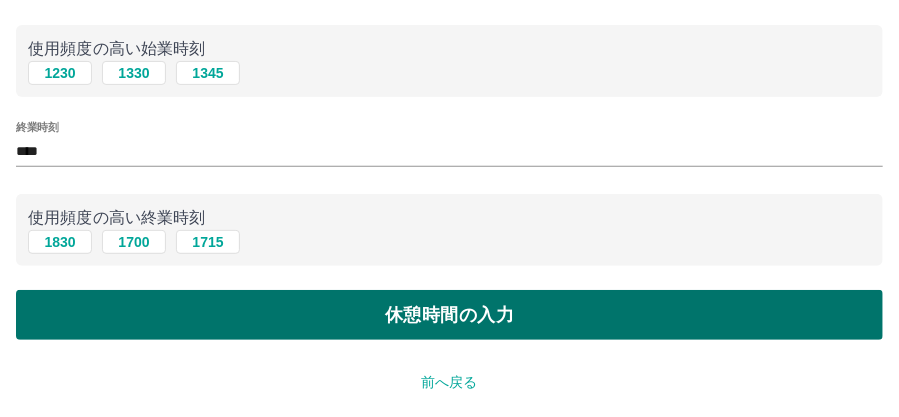 scroll, scrollTop: 200, scrollLeft: 0, axis: vertical 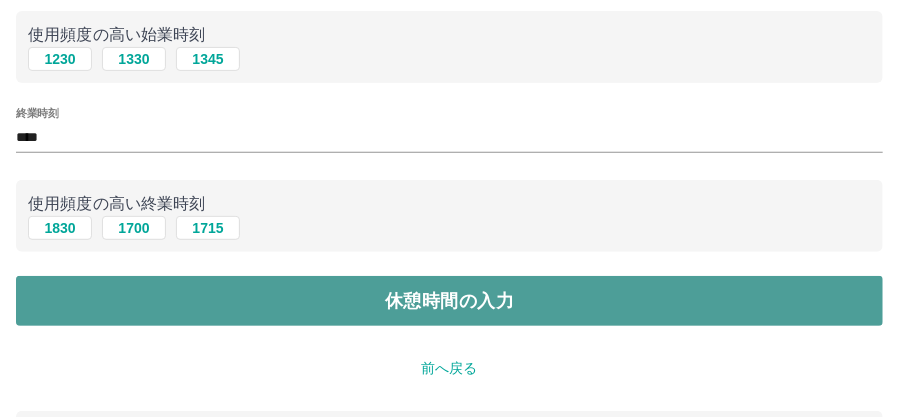 click on "休憩時間の入力" at bounding box center (449, 301) 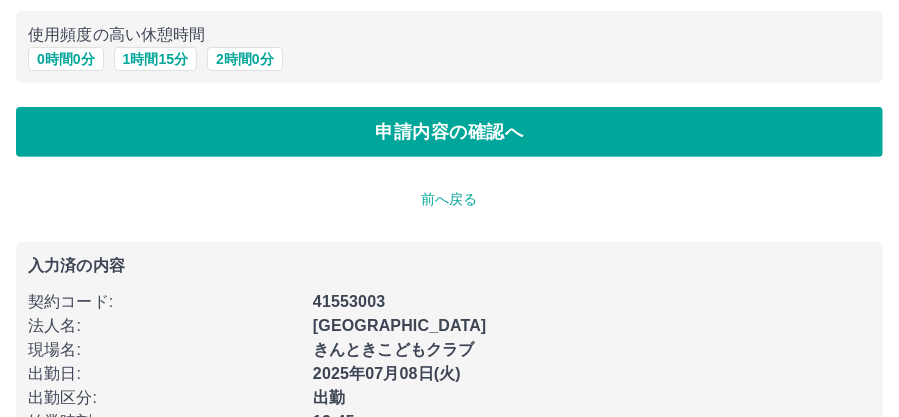 scroll, scrollTop: 0, scrollLeft: 0, axis: both 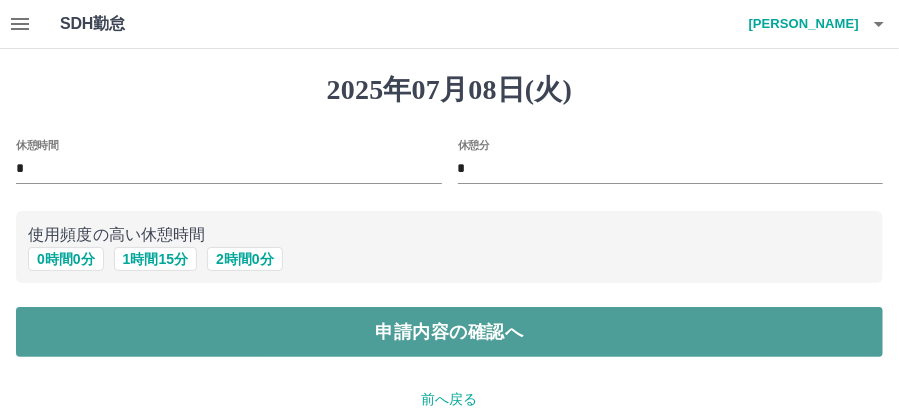 click on "申請内容の確認へ" at bounding box center (449, 332) 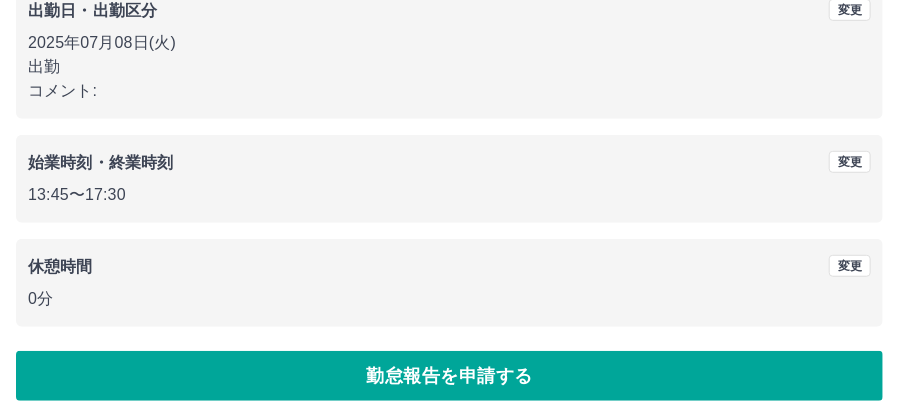 scroll, scrollTop: 332, scrollLeft: 0, axis: vertical 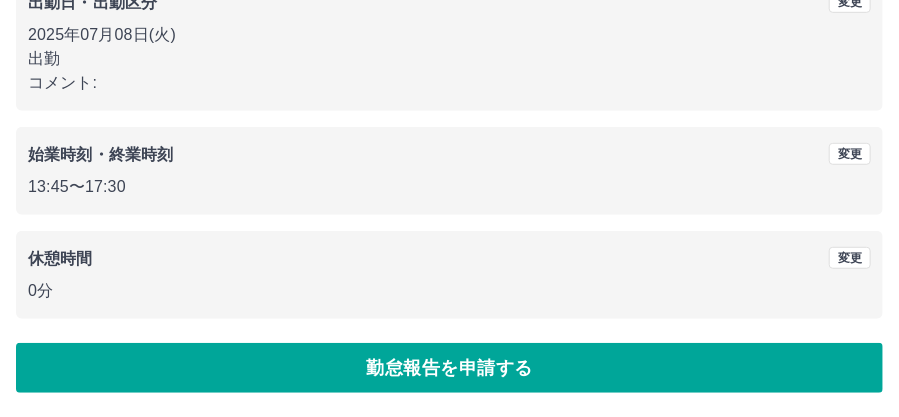click on "勤怠報告を申請する" at bounding box center [449, 368] 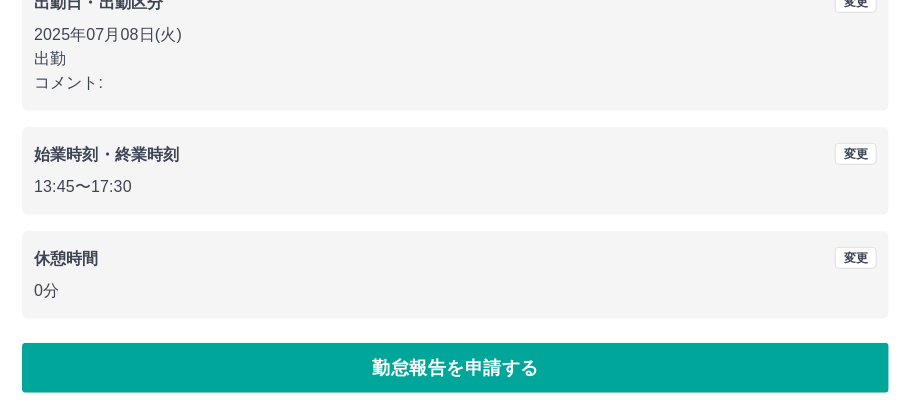 scroll, scrollTop: 0, scrollLeft: 0, axis: both 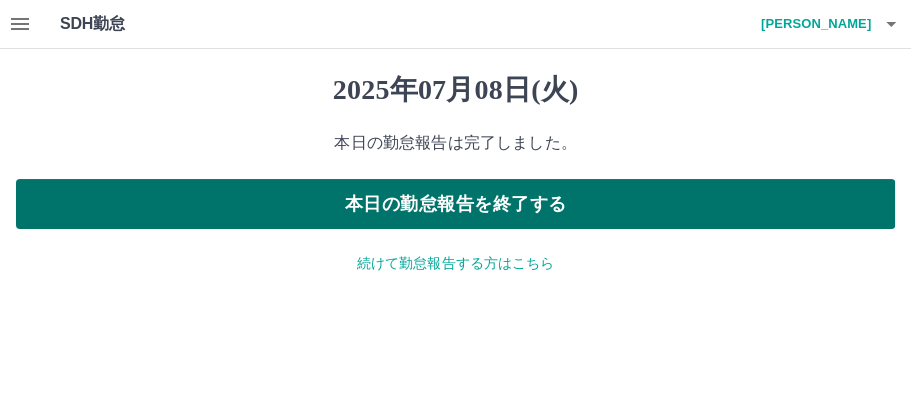 click on "本日の勤怠報告を終了する" at bounding box center [455, 204] 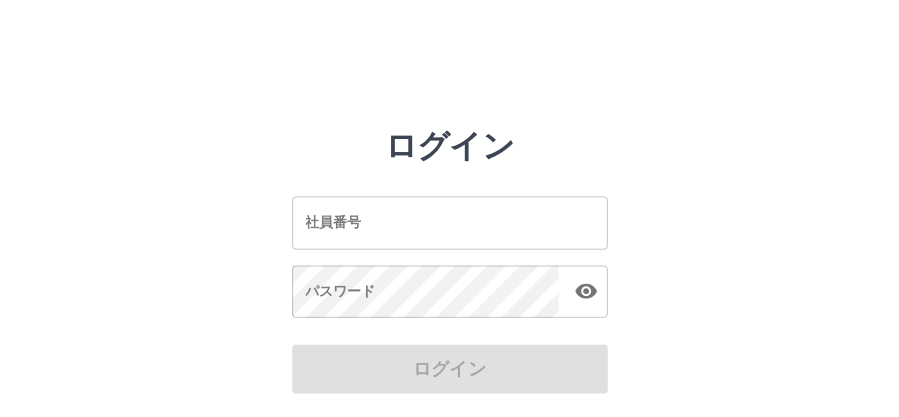scroll, scrollTop: 0, scrollLeft: 0, axis: both 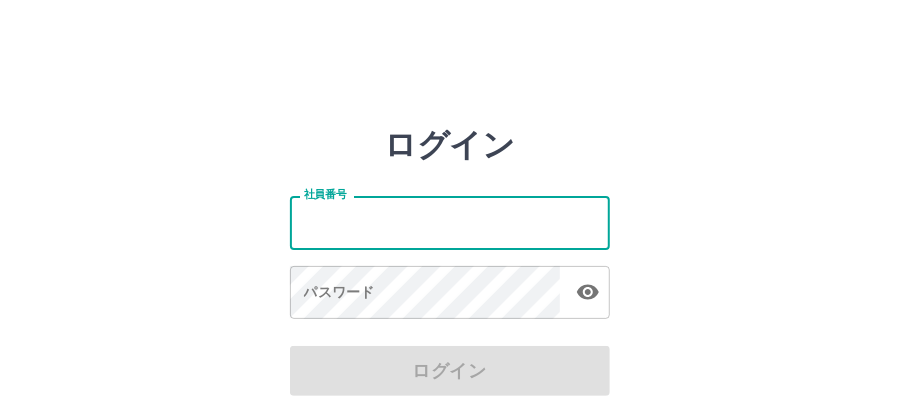 click on "社員番号" at bounding box center [450, 222] 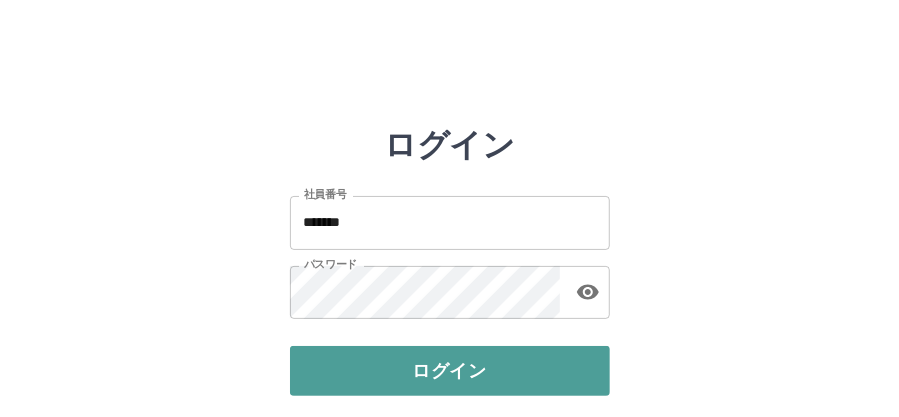click on "ログイン" at bounding box center [450, 371] 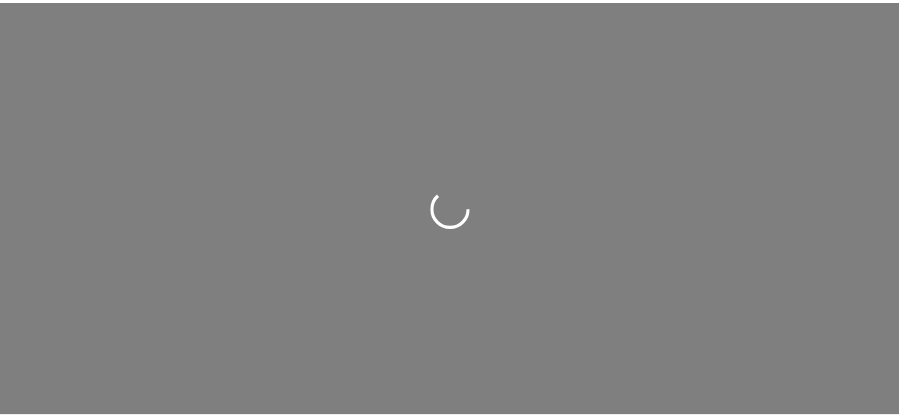 scroll, scrollTop: 0, scrollLeft: 0, axis: both 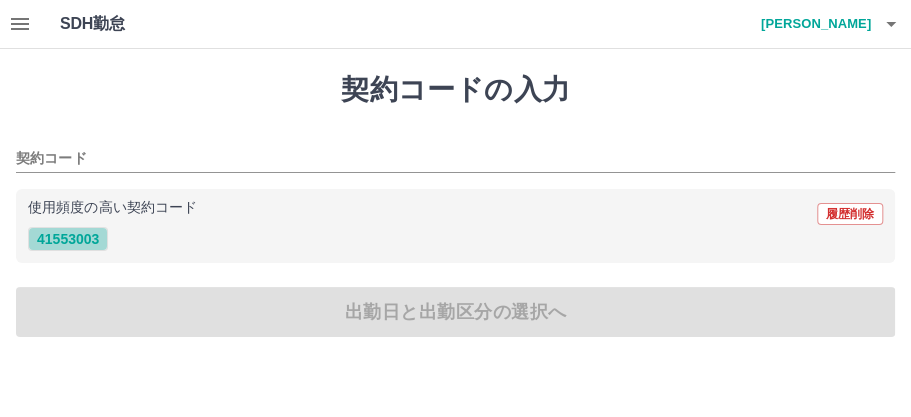 click on "41553003" at bounding box center [68, 239] 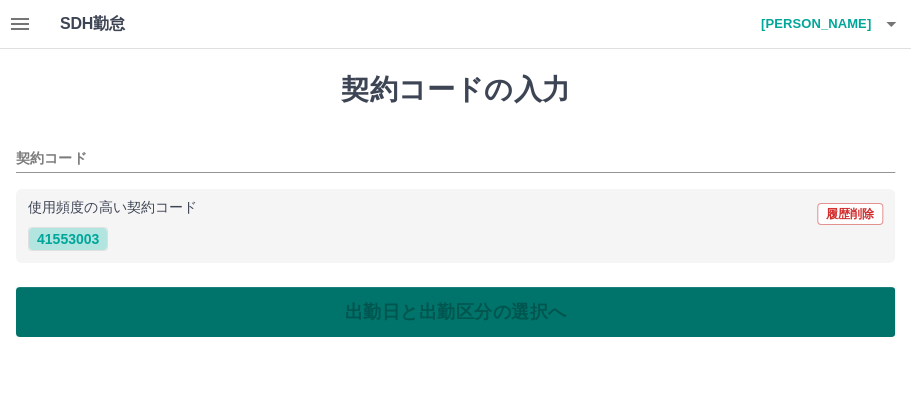 type on "********" 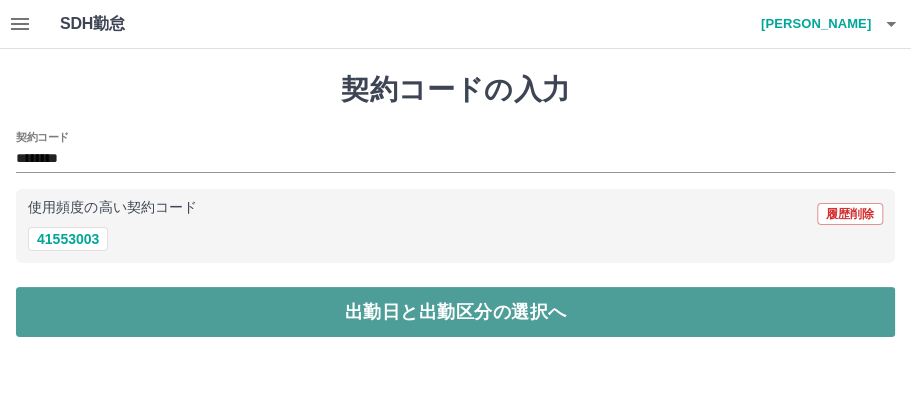 click on "出勤日と出勤区分の選択へ" at bounding box center (455, 312) 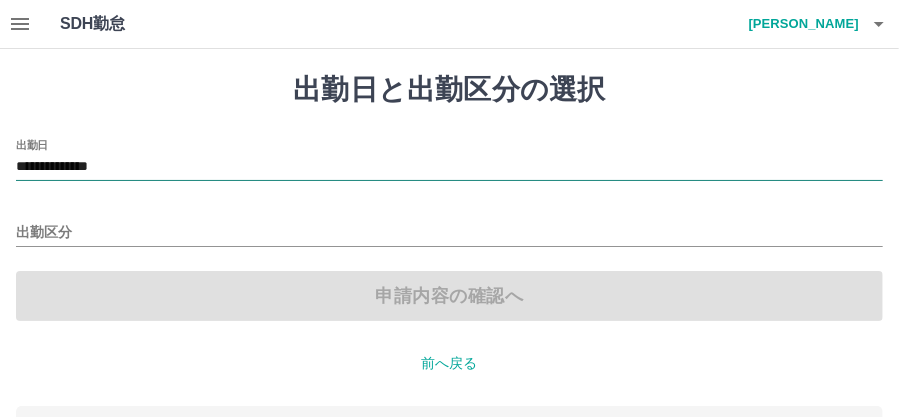 click on "**********" at bounding box center [449, 167] 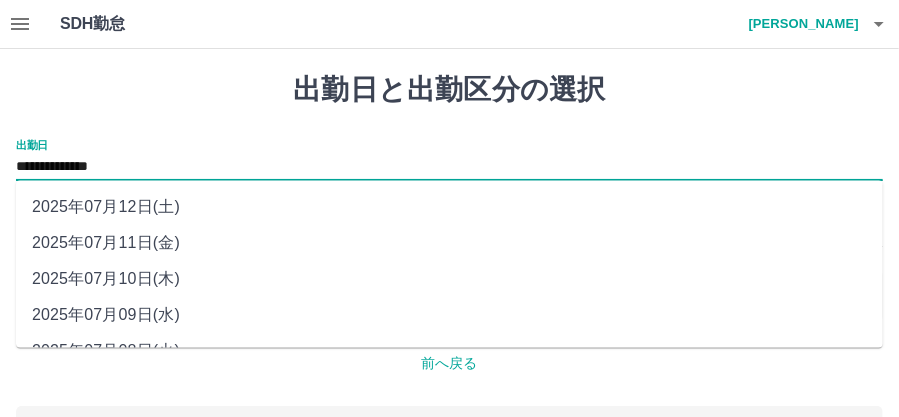 click on "2025年07月09日(水)" at bounding box center [449, 315] 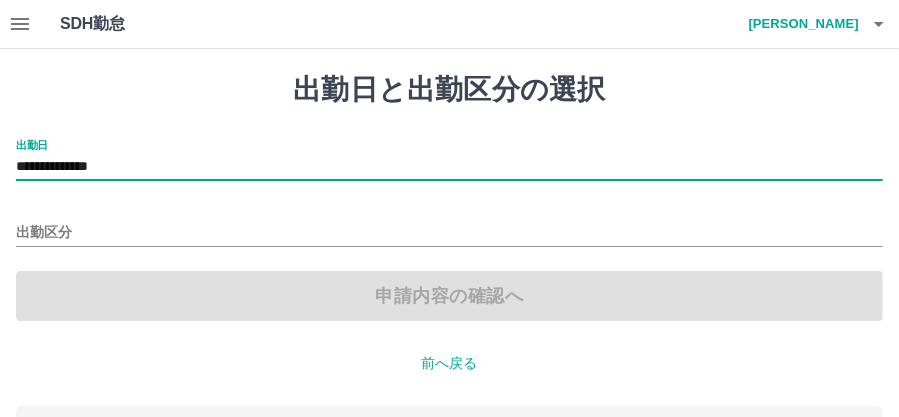 click on "出勤区分" at bounding box center (449, 226) 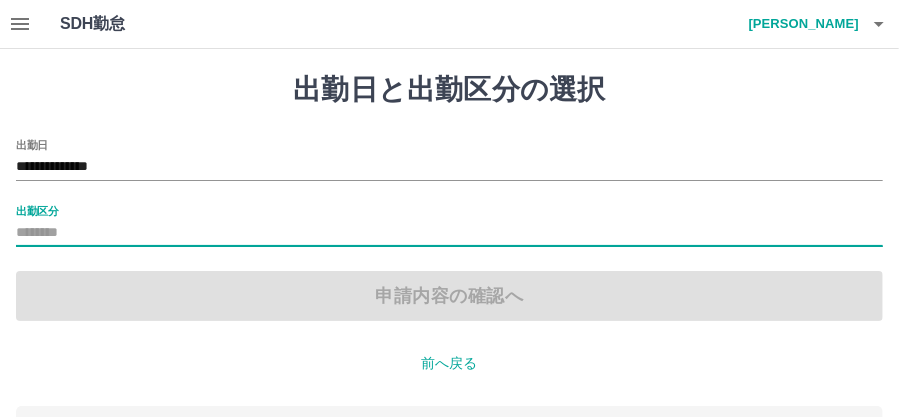 click on "出勤区分" at bounding box center (449, 233) 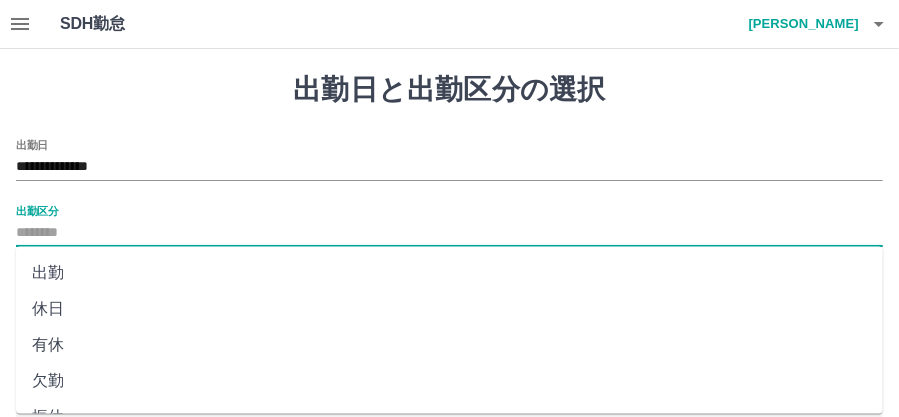 click on "出勤" at bounding box center (449, 273) 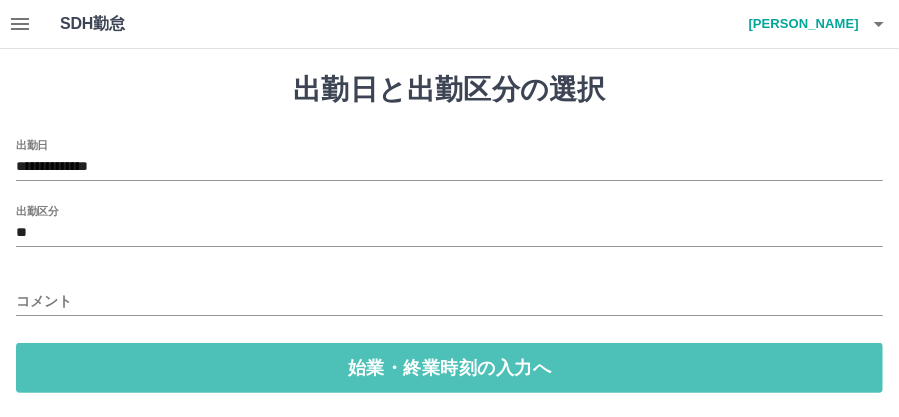 drag, startPoint x: 368, startPoint y: 372, endPoint x: 409, endPoint y: 330, distance: 58.694122 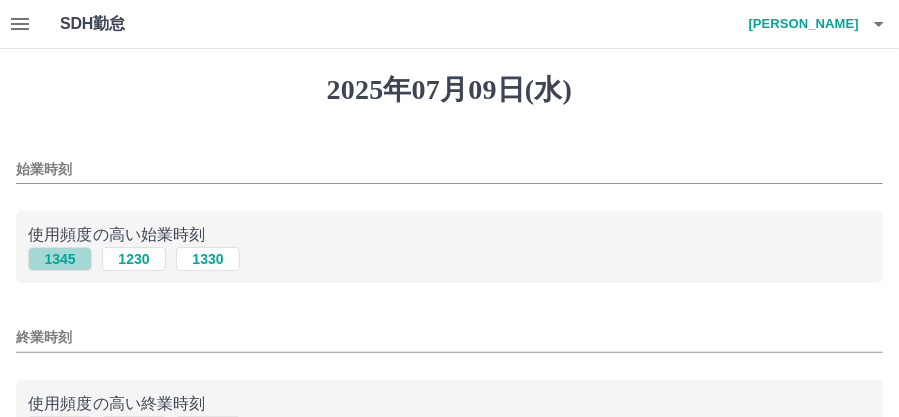 click on "1345" at bounding box center [60, 259] 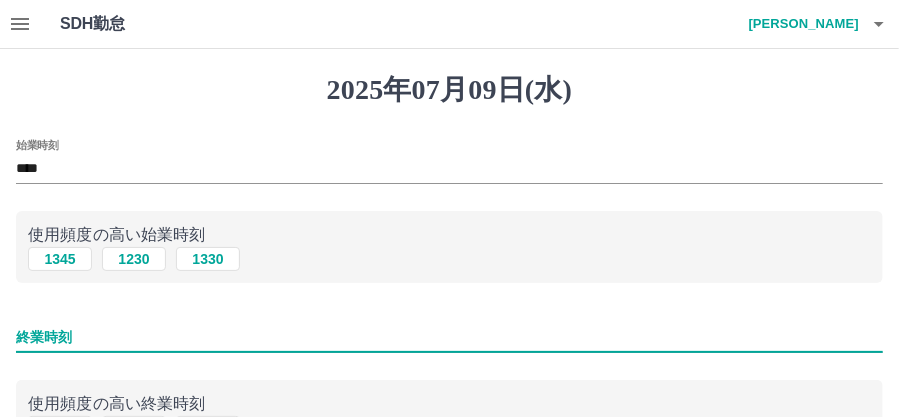 click on "終業時刻" at bounding box center (449, 337) 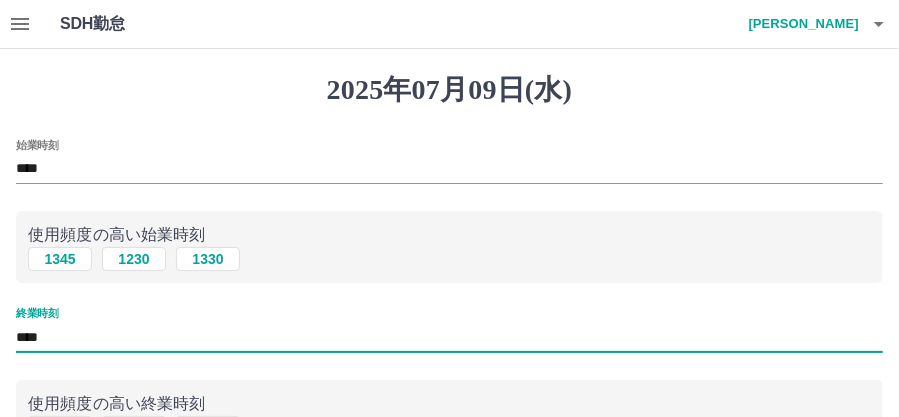 click on "始業時刻 **** 使用頻度の高い始業時刻 1345 1230 1330 終業時刻 **** 使用頻度の高い終業時刻 1730 1830 1700 休憩時間の入力" at bounding box center [449, 333] 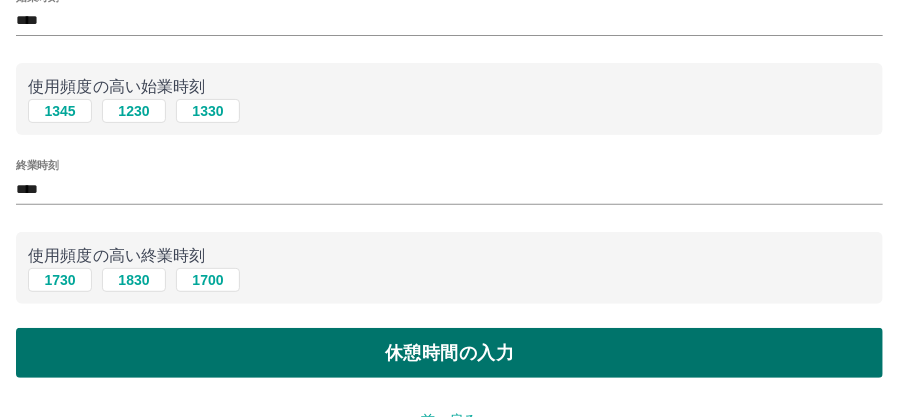 scroll, scrollTop: 200, scrollLeft: 0, axis: vertical 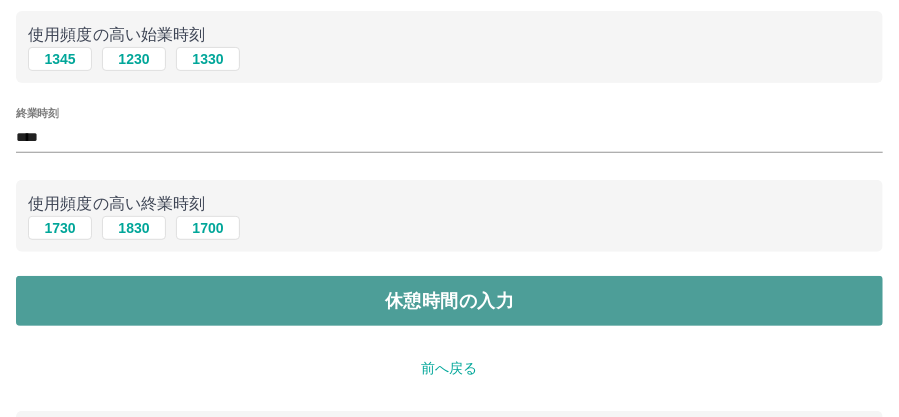 click on "休憩時間の入力" at bounding box center [449, 301] 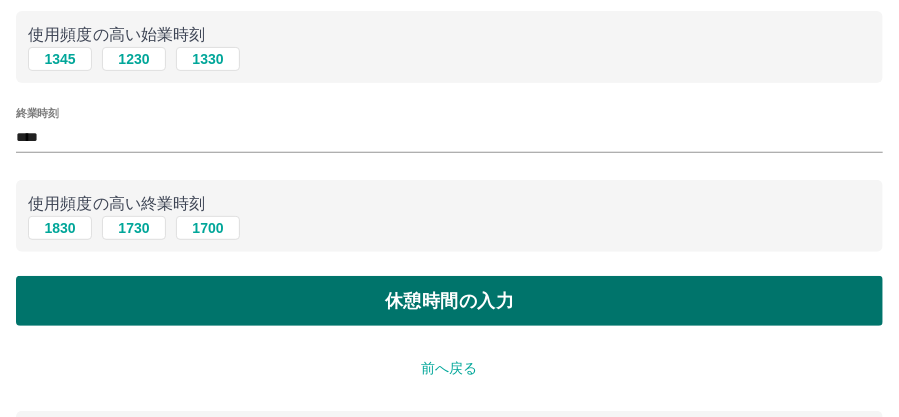 scroll, scrollTop: 0, scrollLeft: 0, axis: both 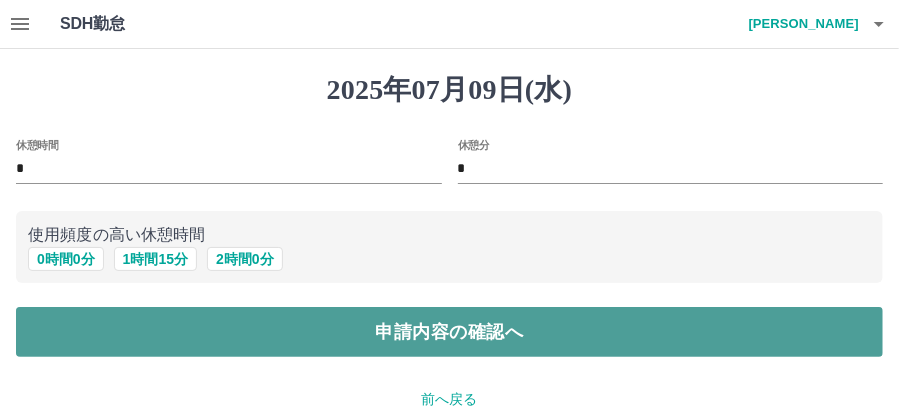 click on "申請内容の確認へ" at bounding box center [449, 332] 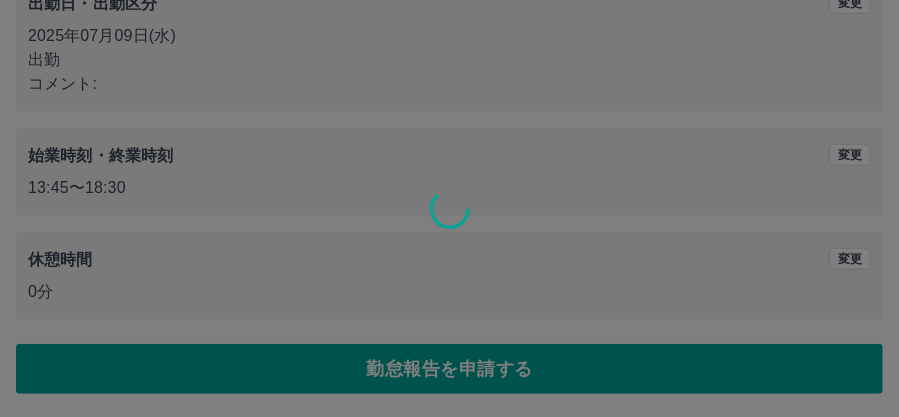 scroll, scrollTop: 332, scrollLeft: 0, axis: vertical 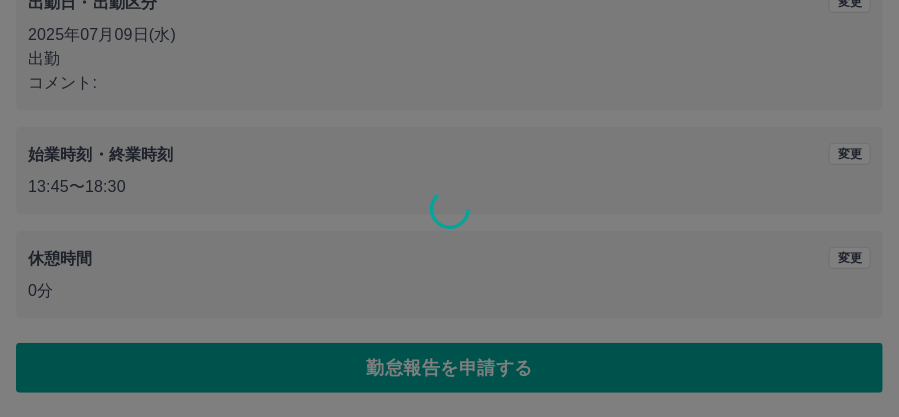 click at bounding box center (449, 208) 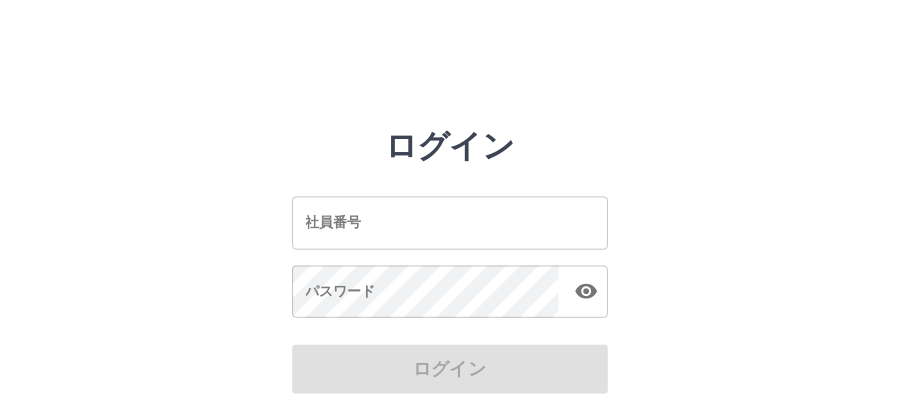 scroll, scrollTop: 0, scrollLeft: 0, axis: both 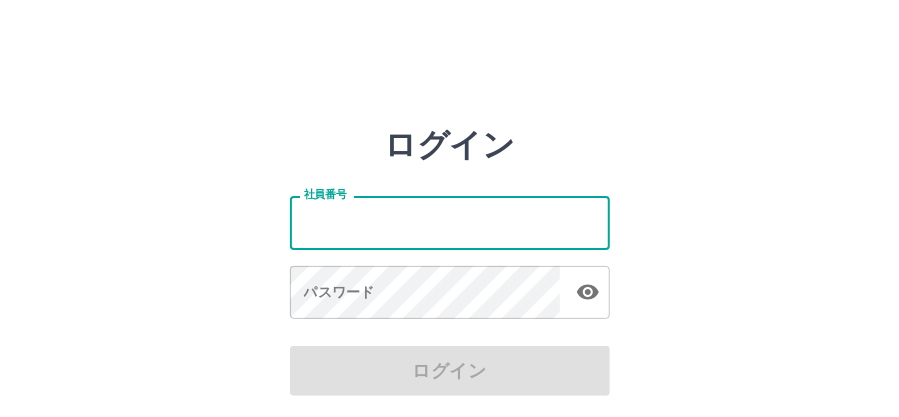 drag, startPoint x: 0, startPoint y: 0, endPoint x: 372, endPoint y: 209, distance: 426.69077 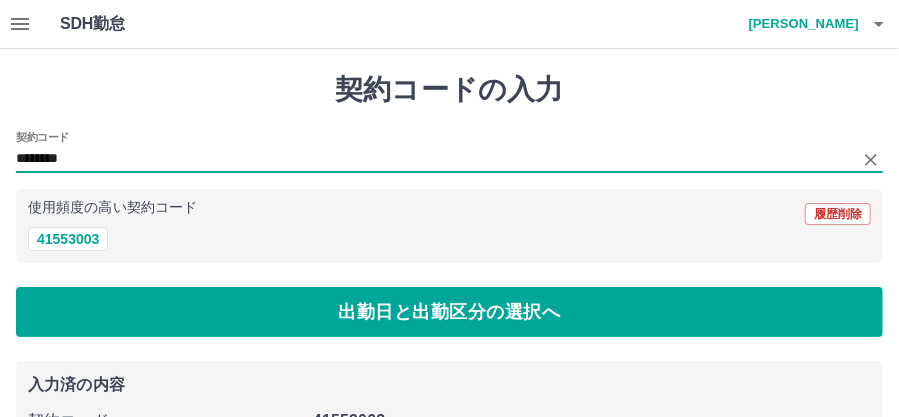 click on "********" at bounding box center [434, 159] 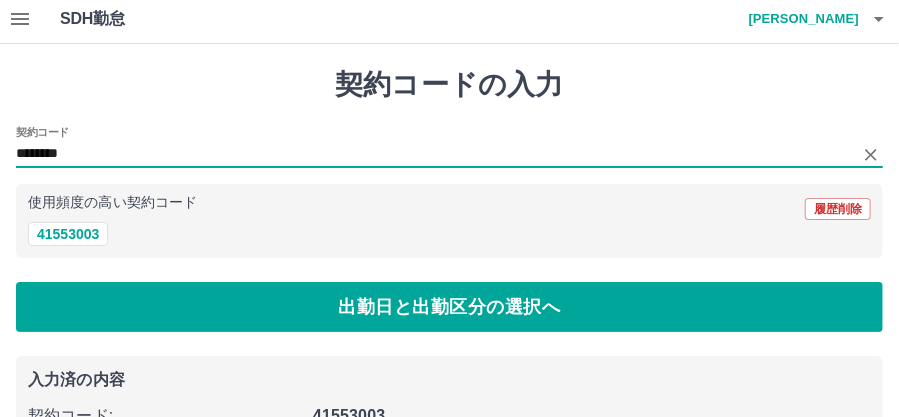 scroll, scrollTop: 0, scrollLeft: 0, axis: both 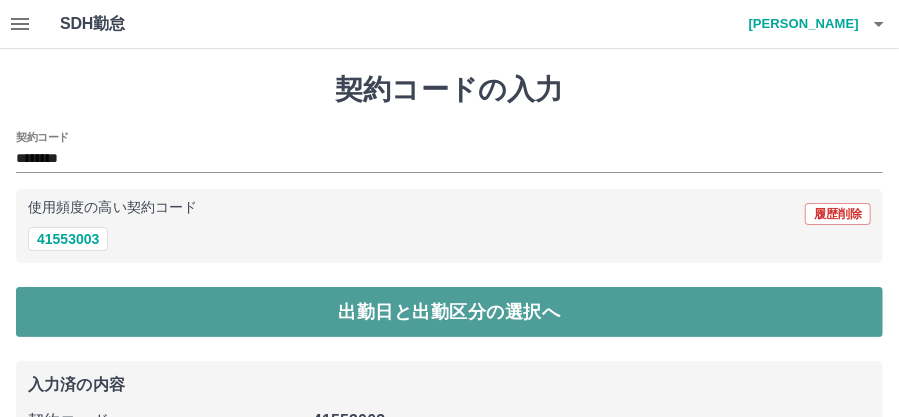 click on "出勤日と出勤区分の選択へ" at bounding box center [449, 312] 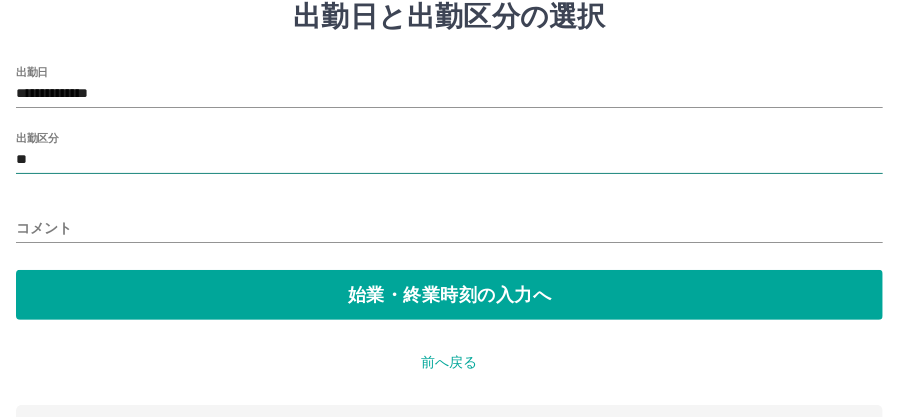 scroll, scrollTop: 200, scrollLeft: 0, axis: vertical 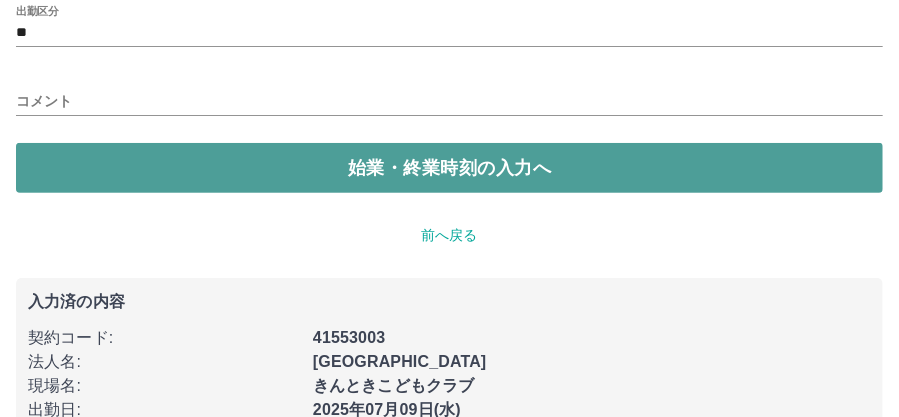 click on "始業・終業時刻の入力へ" at bounding box center [449, 168] 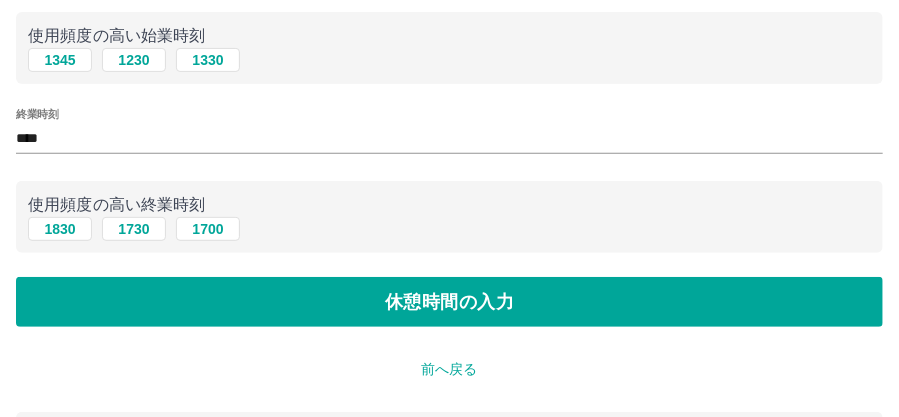 scroll, scrollTop: 200, scrollLeft: 0, axis: vertical 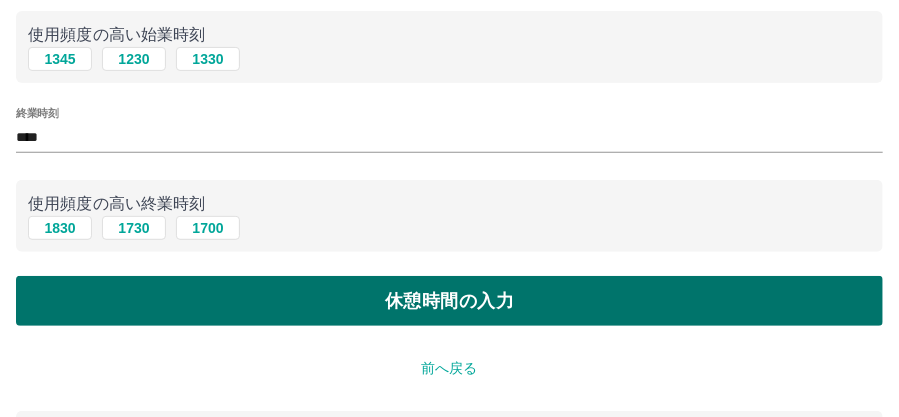 click on "休憩時間の入力" at bounding box center [449, 301] 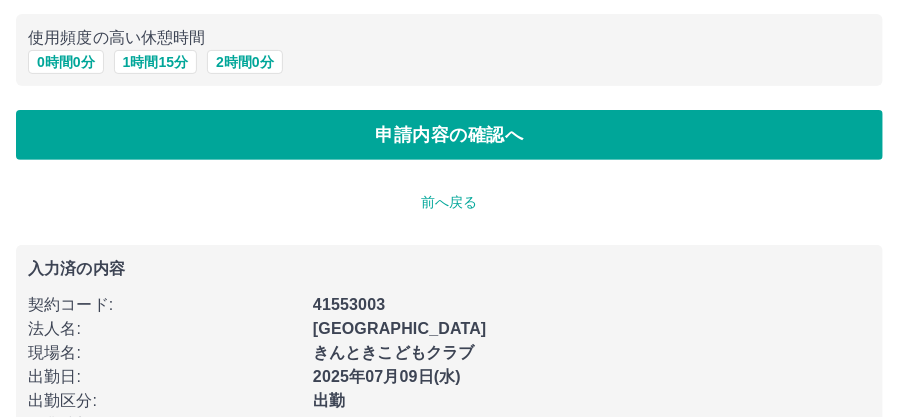 scroll, scrollTop: 200, scrollLeft: 0, axis: vertical 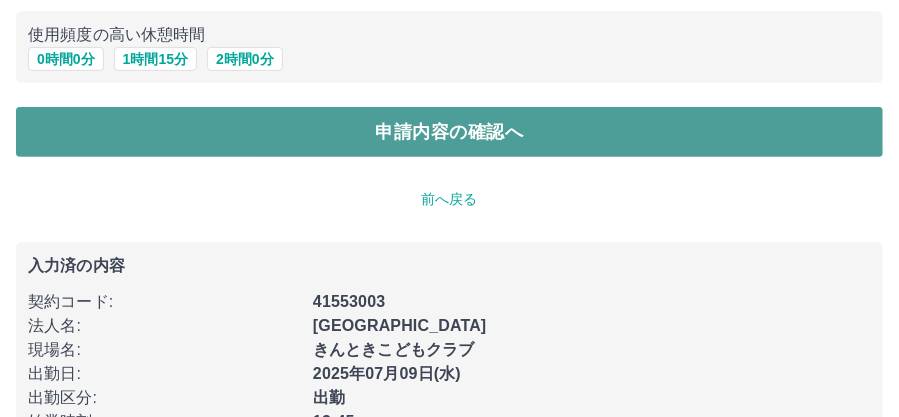 click on "申請内容の確認へ" at bounding box center [449, 132] 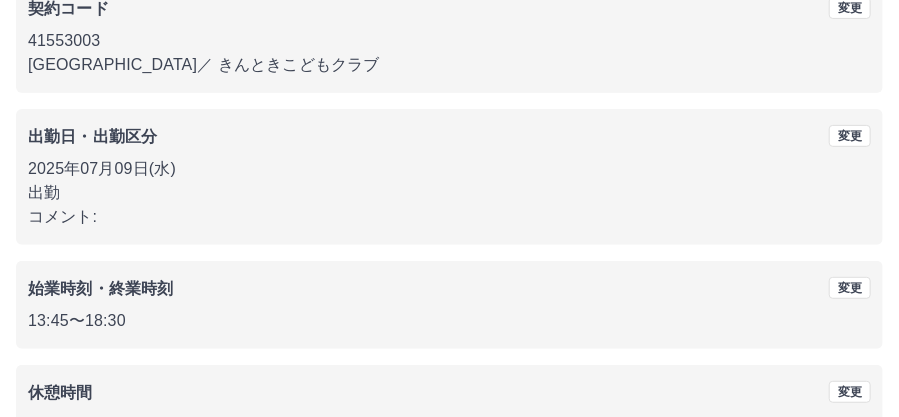 scroll, scrollTop: 332, scrollLeft: 0, axis: vertical 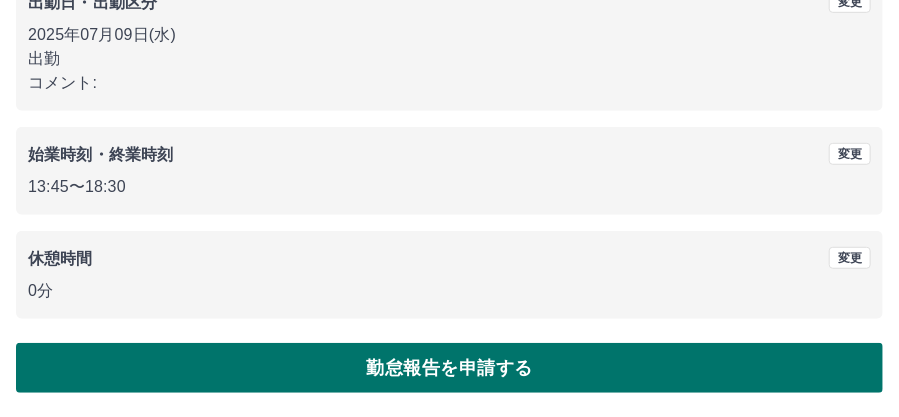 click on "勤怠報告を申請する" at bounding box center (449, 368) 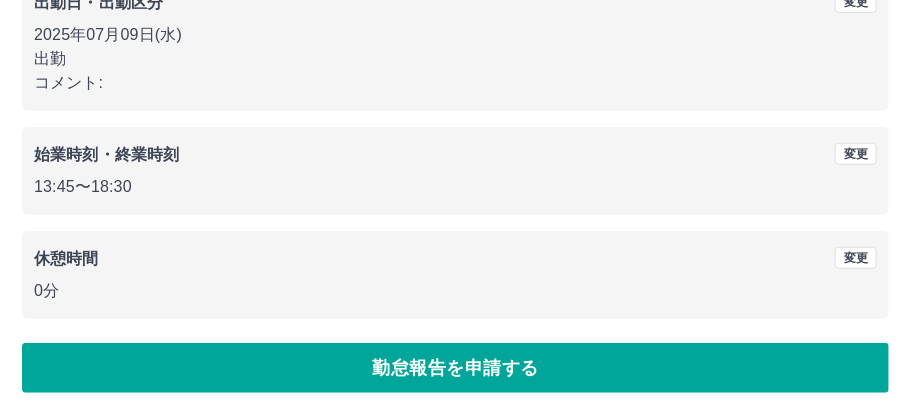 scroll, scrollTop: 0, scrollLeft: 0, axis: both 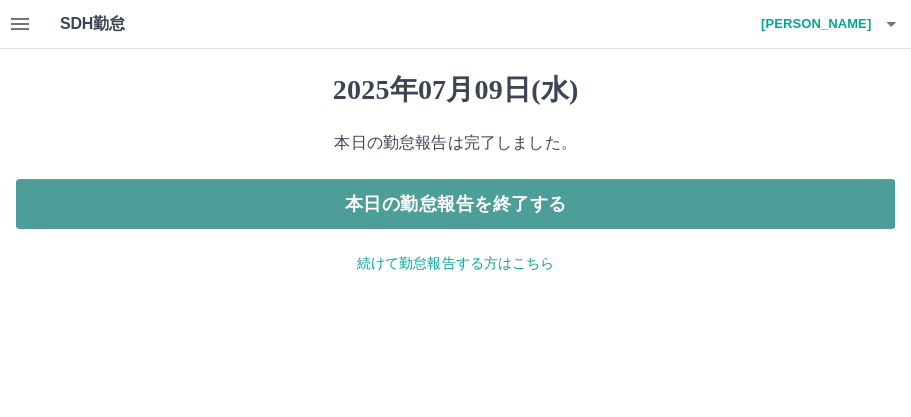 click on "本日の勤怠報告を終了する" at bounding box center (455, 204) 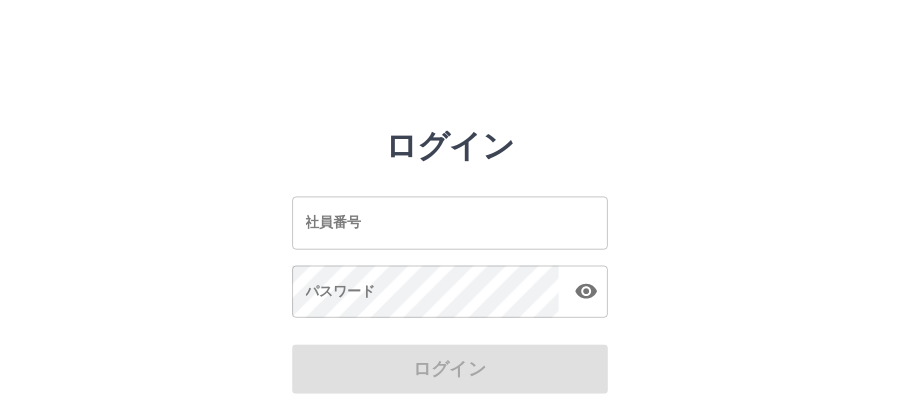 scroll, scrollTop: 0, scrollLeft: 0, axis: both 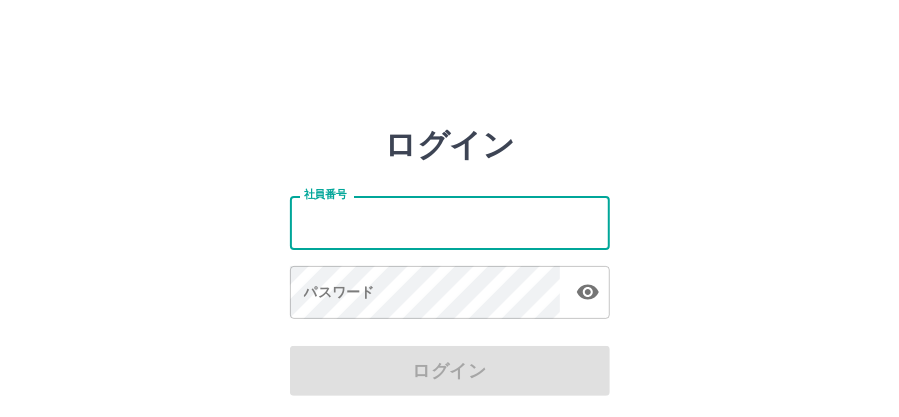 click on "社員番号" at bounding box center [450, 222] 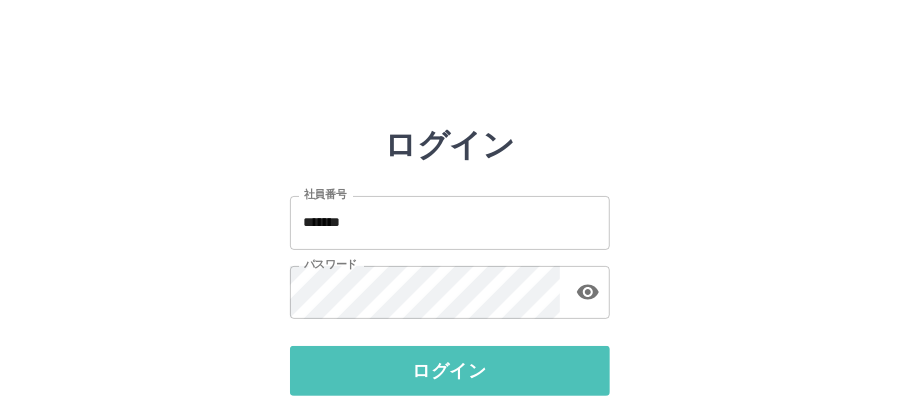 drag, startPoint x: 410, startPoint y: 372, endPoint x: 412, endPoint y: 352, distance: 20.09975 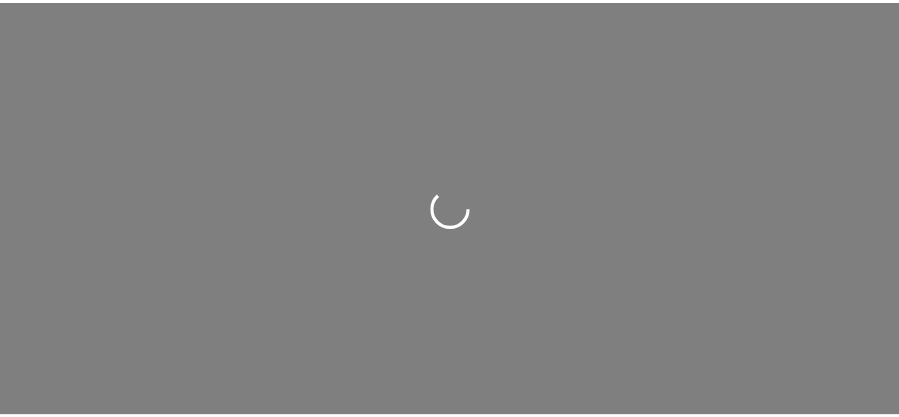 scroll, scrollTop: 0, scrollLeft: 0, axis: both 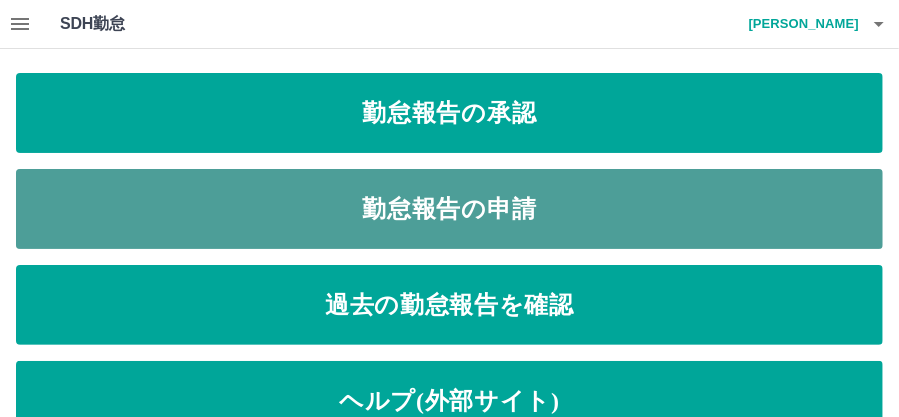 click on "勤怠報告の申請" at bounding box center (449, 209) 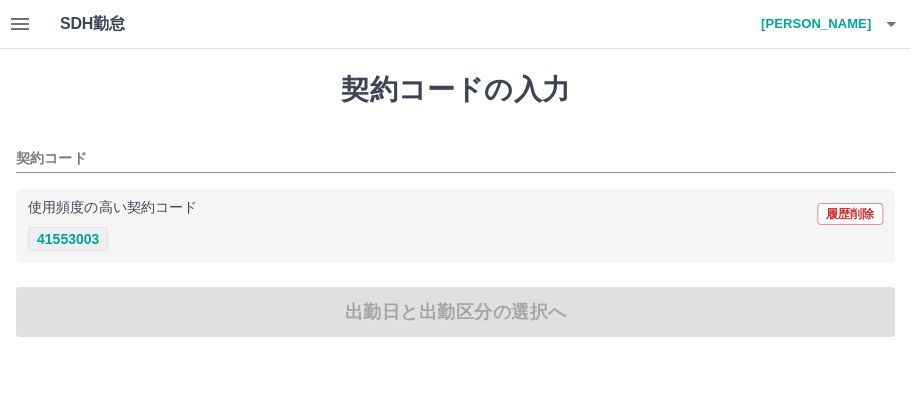 click on "41553003" at bounding box center (68, 239) 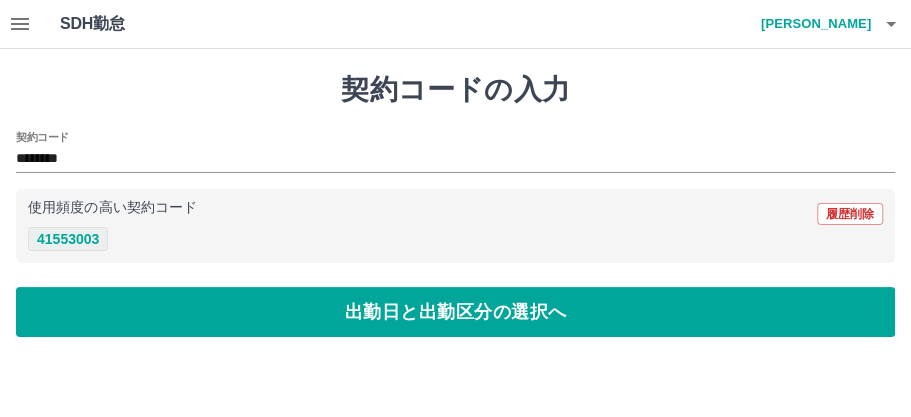 type on "********" 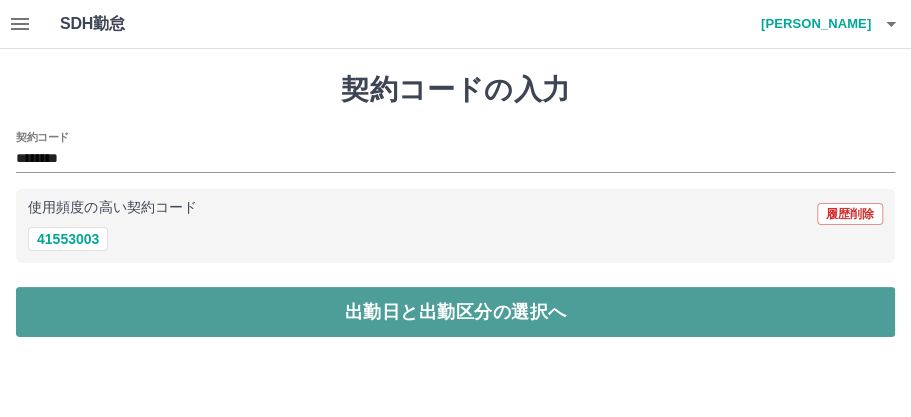 click on "出勤日と出勤区分の選択へ" at bounding box center [455, 312] 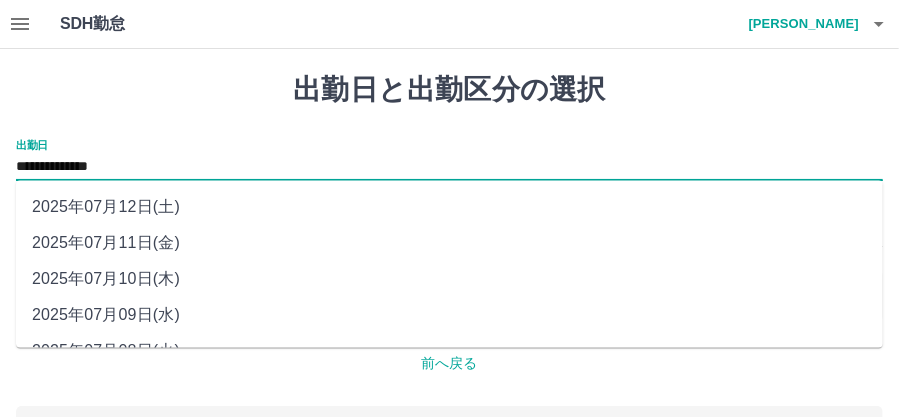 click on "**********" at bounding box center (449, 167) 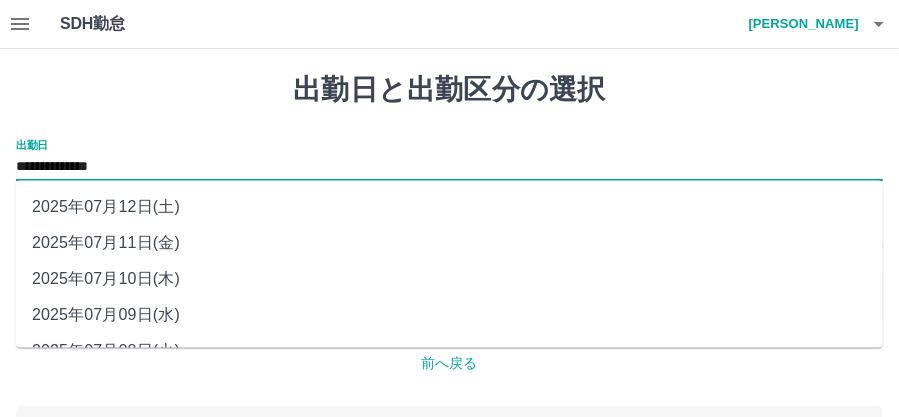 scroll, scrollTop: 66, scrollLeft: 0, axis: vertical 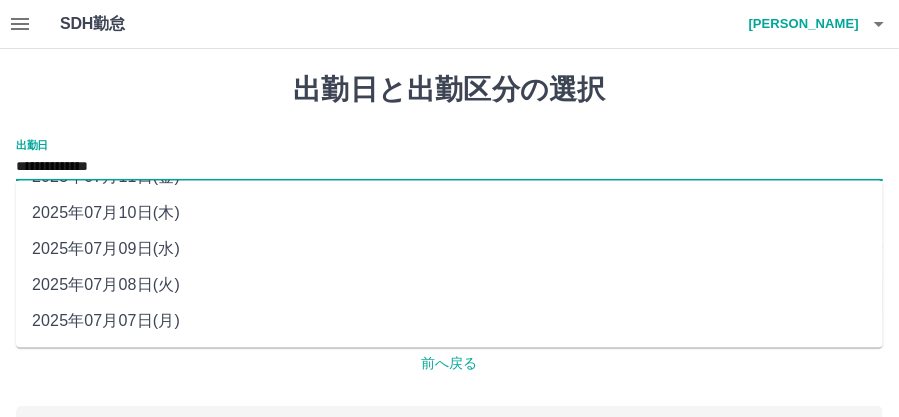click on "2025年07月08日(火)" at bounding box center (449, 285) 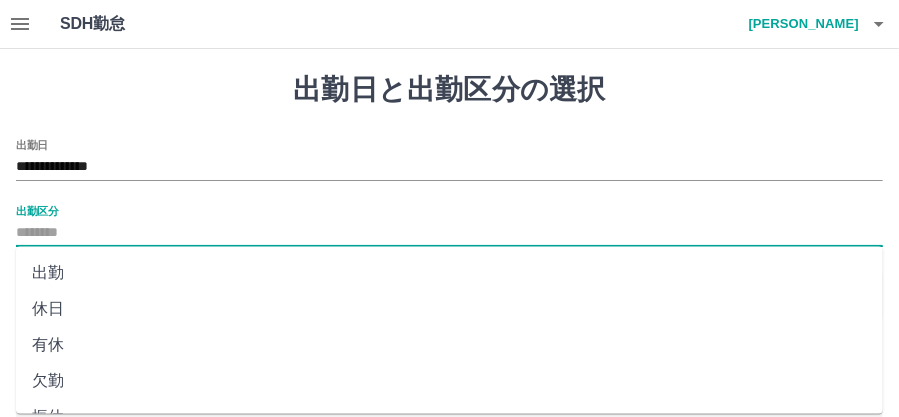click on "出勤区分" at bounding box center (449, 233) 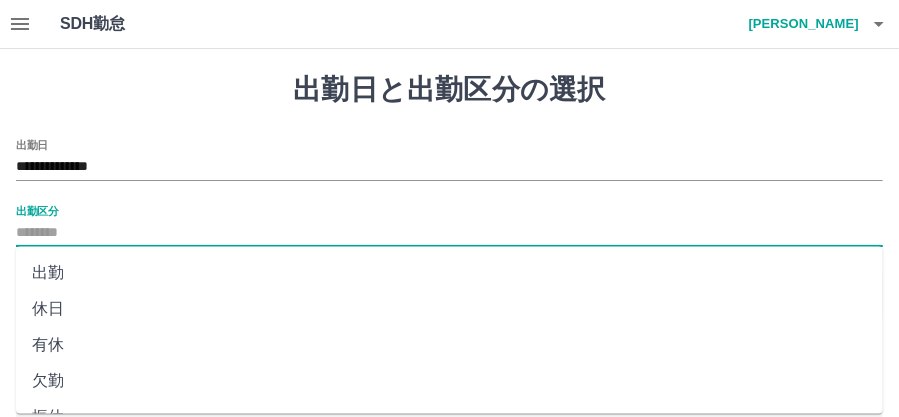 click on "出勤" at bounding box center [449, 273] 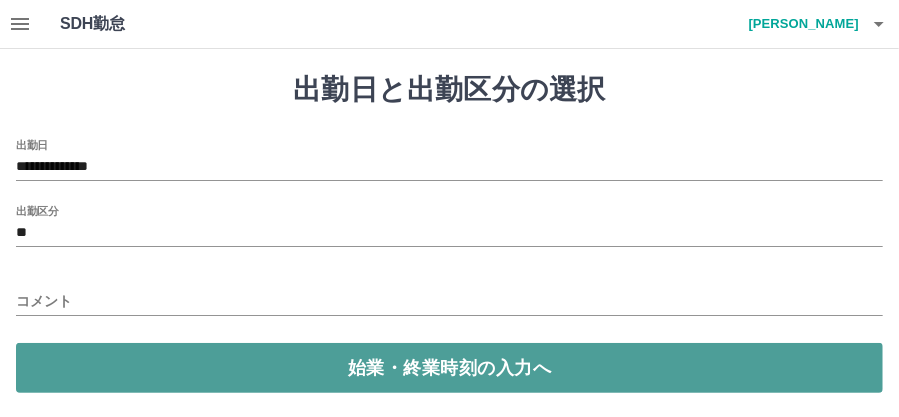 click on "始業・終業時刻の入力へ" at bounding box center (449, 368) 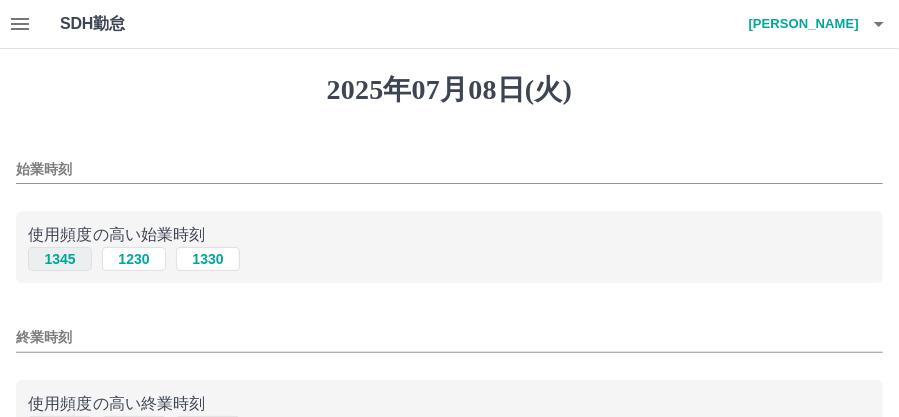 click on "1345" at bounding box center [60, 259] 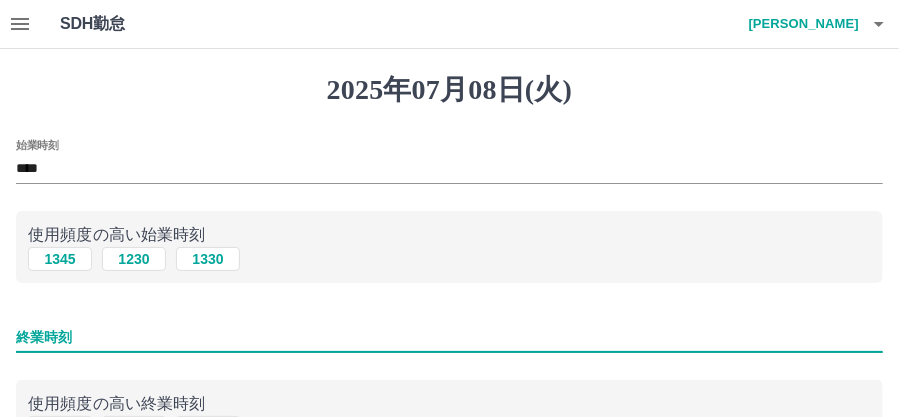 click on "終業時刻" at bounding box center [449, 337] 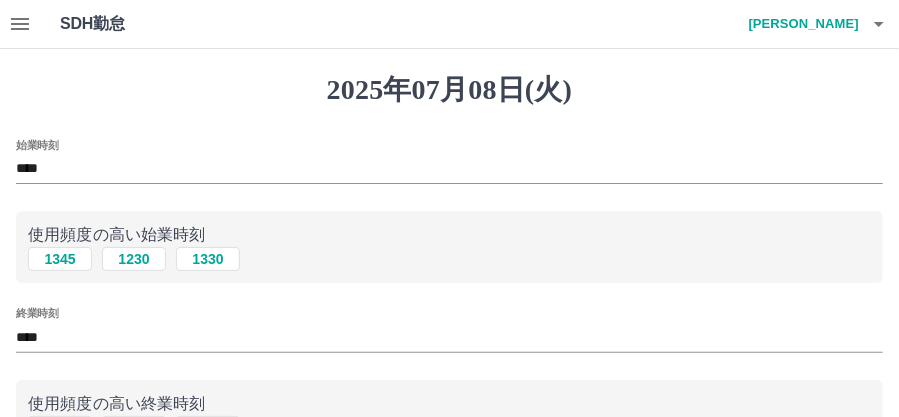 click on "使用頻度の高い始業時刻" at bounding box center [449, 235] 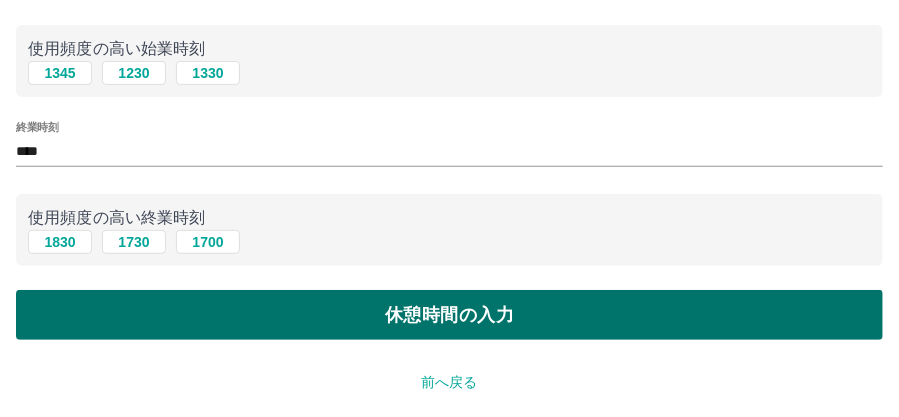 scroll, scrollTop: 200, scrollLeft: 0, axis: vertical 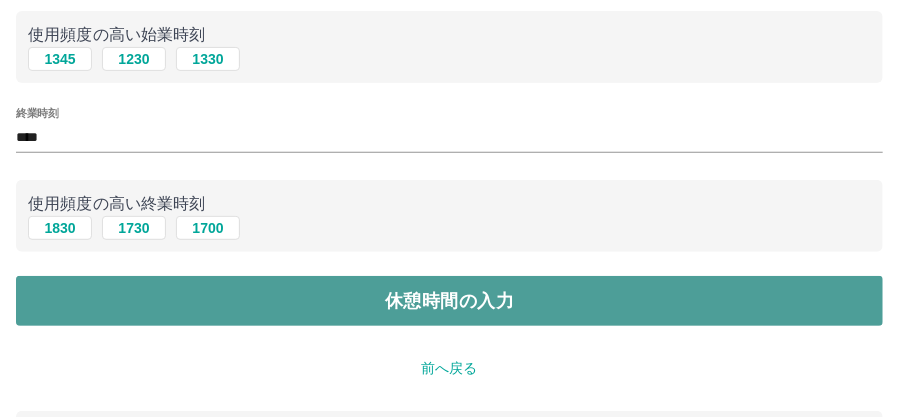 click on "休憩時間の入力" at bounding box center [449, 301] 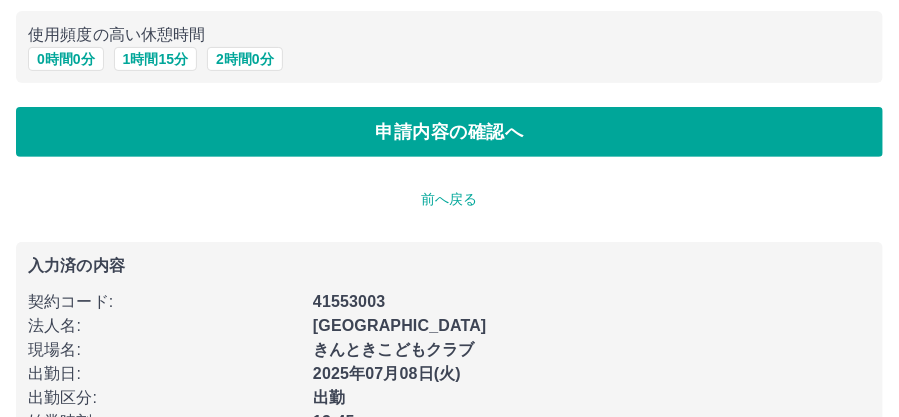 scroll, scrollTop: 0, scrollLeft: 0, axis: both 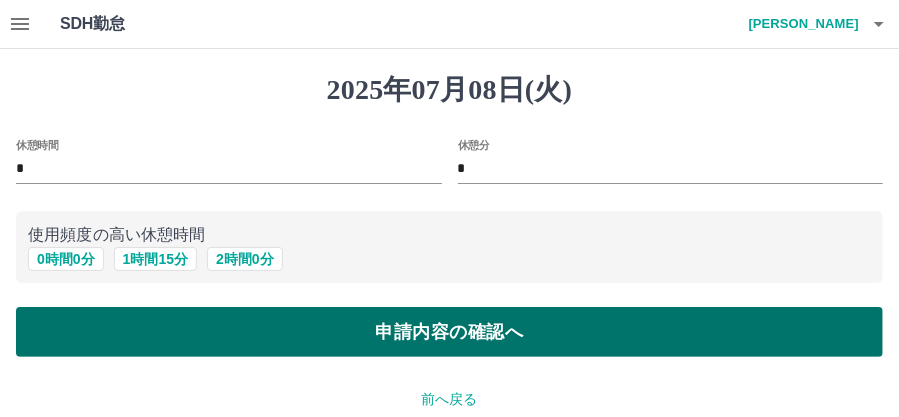 click on "申請内容の確認へ" at bounding box center (449, 332) 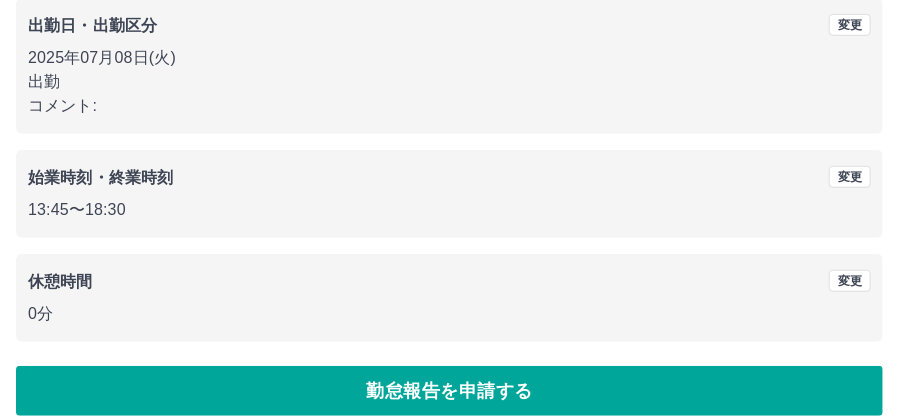 scroll, scrollTop: 332, scrollLeft: 0, axis: vertical 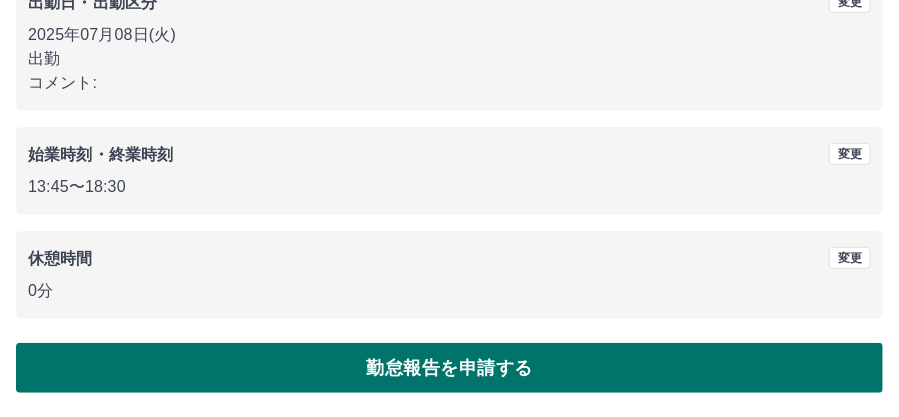 click on "勤怠報告を申請する" at bounding box center [449, 368] 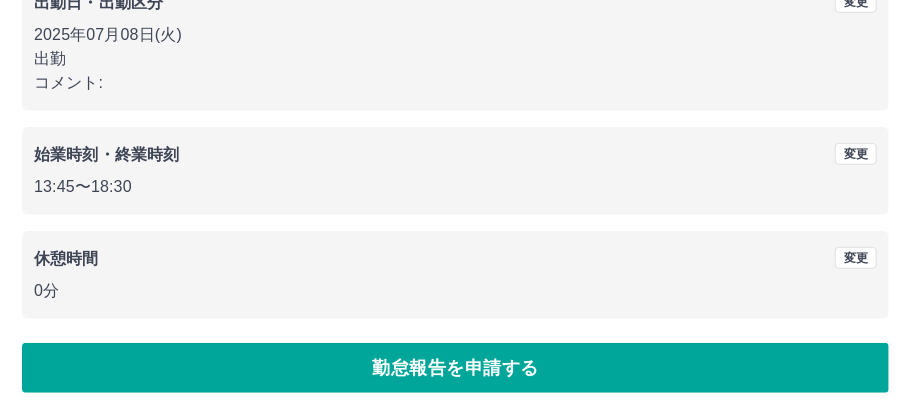 scroll, scrollTop: 0, scrollLeft: 0, axis: both 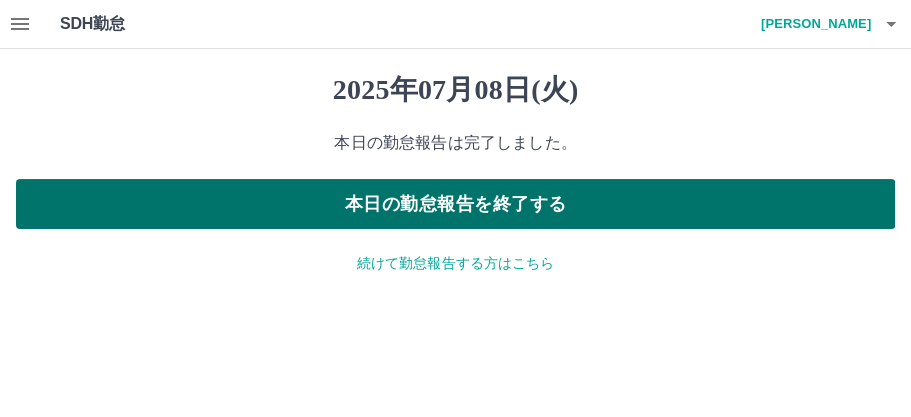 click on "本日の勤怠報告を終了する" at bounding box center [455, 204] 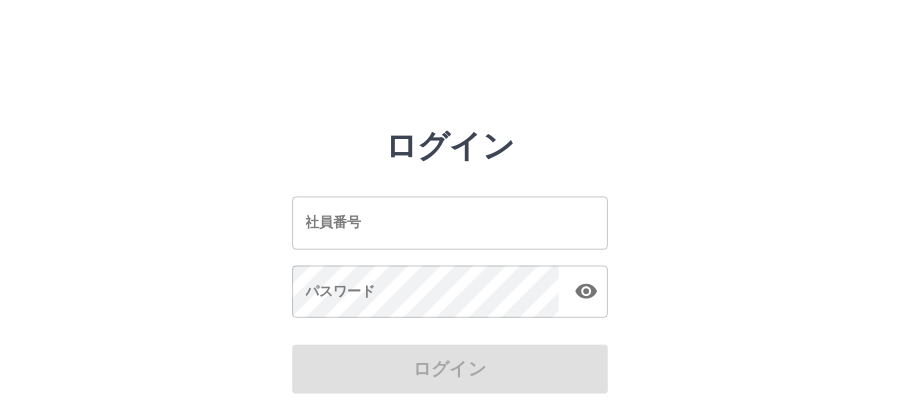 scroll, scrollTop: 0, scrollLeft: 0, axis: both 